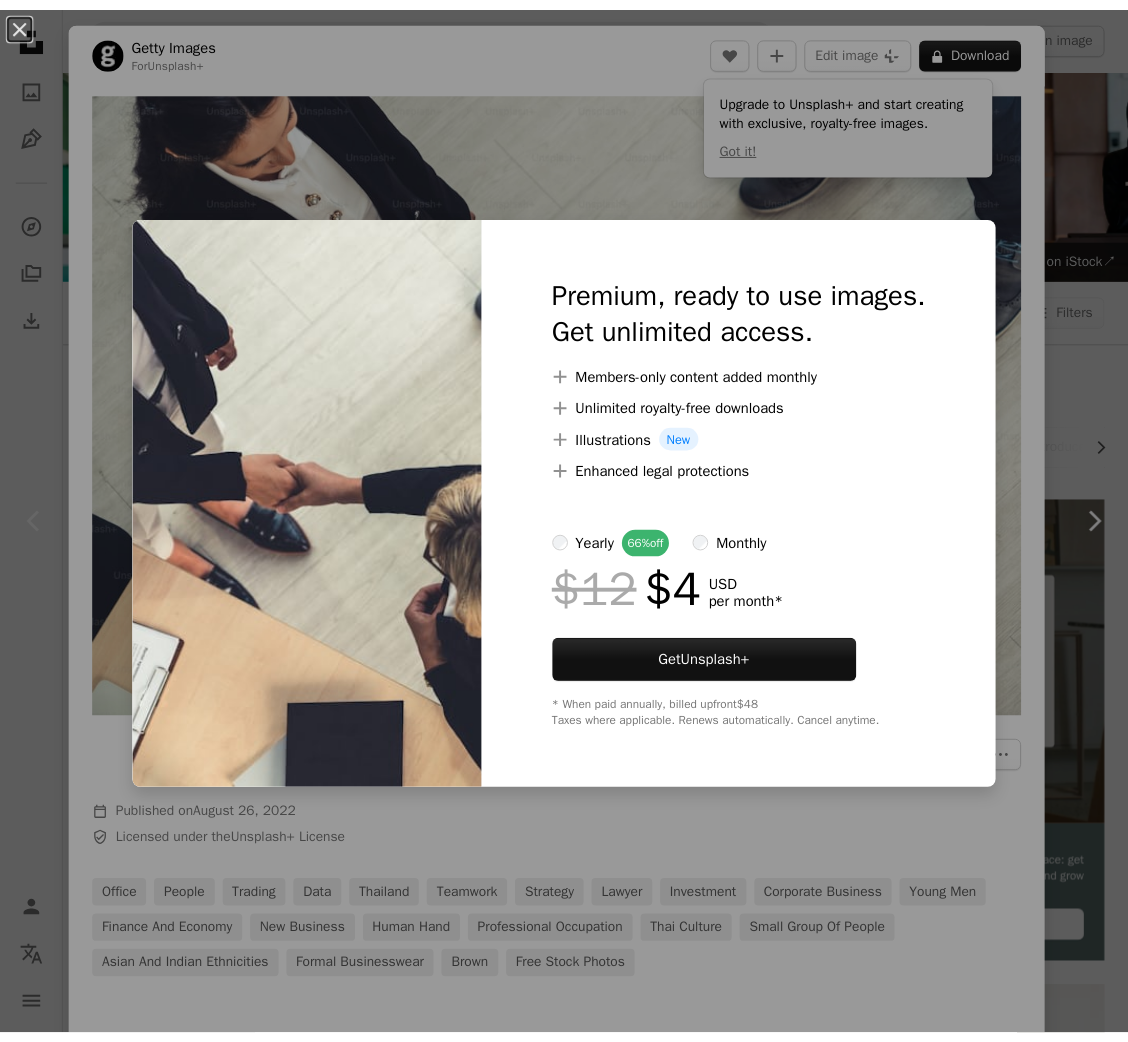 scroll, scrollTop: 300, scrollLeft: 0, axis: vertical 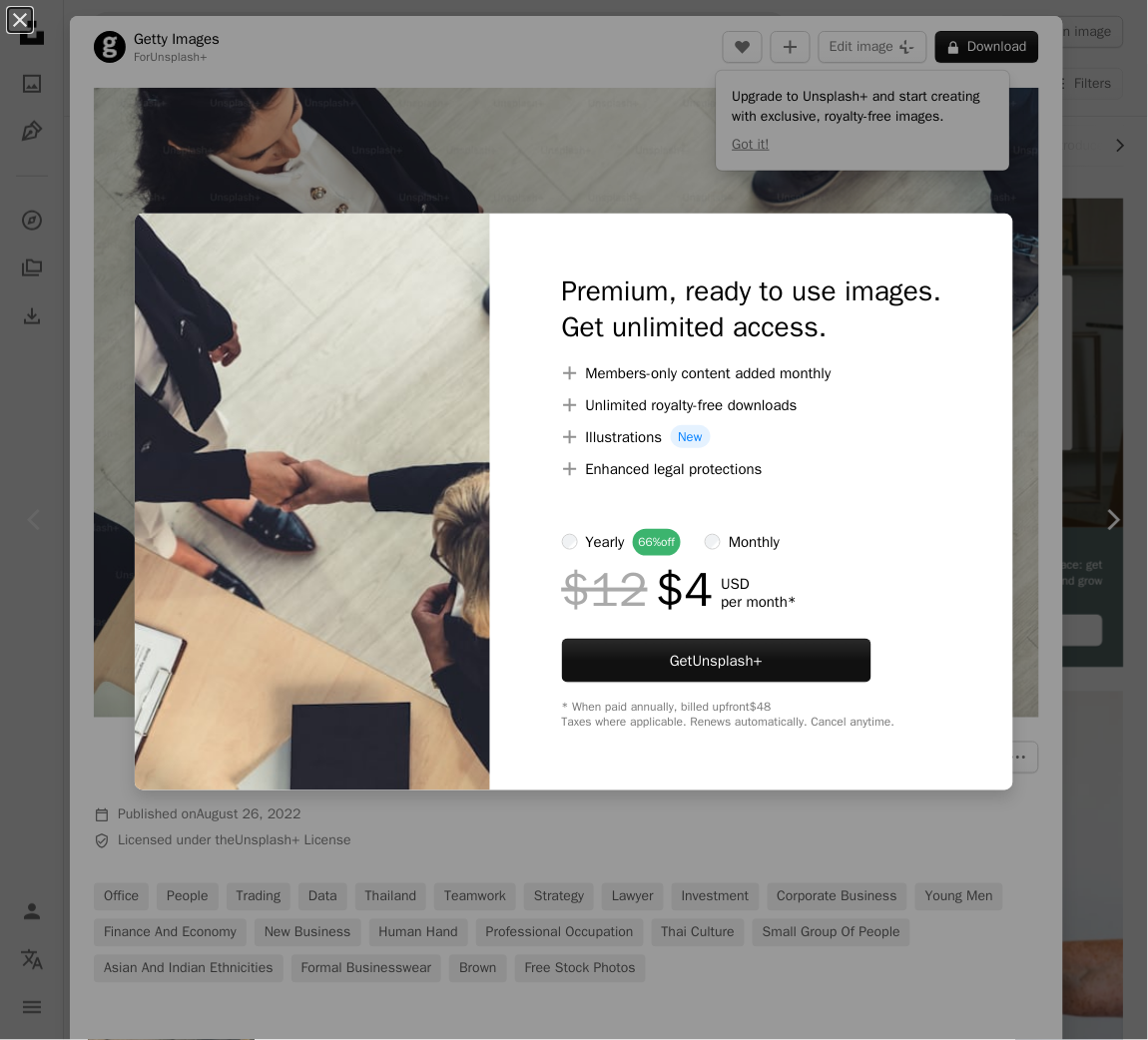 click on "An X shape Premium, ready to use images. Get unlimited access. A plus sign Members-only content added monthly A plus sign Unlimited royalty-free downloads A plus sign Illustrations  New A plus sign Enhanced legal protections yearly 66%  off monthly $12   $4 USD per month * Get  Unsplash+ * When paid annually, billed upfront  $48 Taxes where applicable. Renews automatically. Cancel anytime." at bounding box center (574, 520) 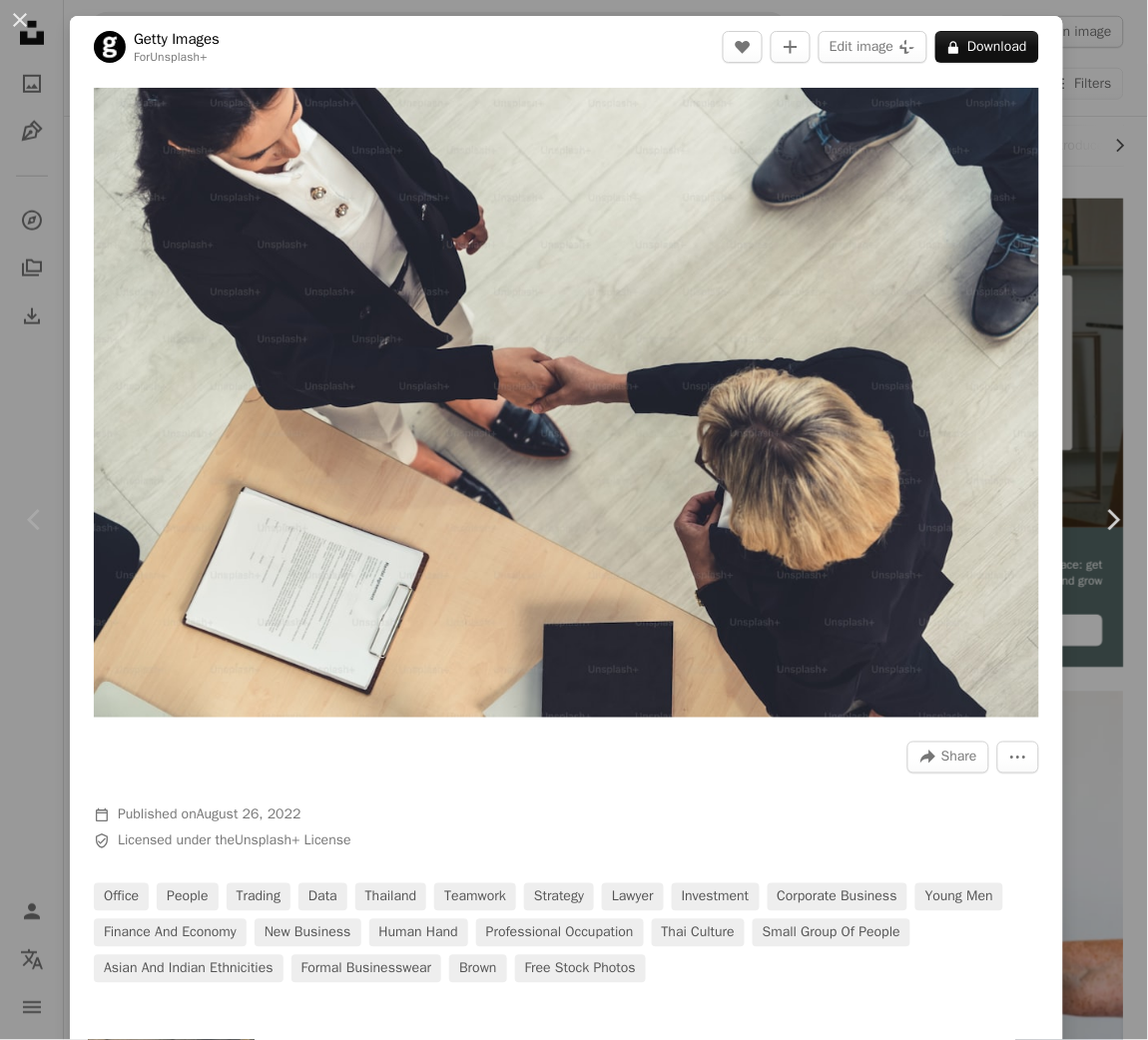 click on "An X shape Chevron left Chevron right Getty Images For  Unsplash+ A heart A plus sign Edit image   Plus sign for Unsplash+ A lock   Download Zoom in A forward-right arrow Share More Actions Calendar outlined Published on  August 26, 2022 Safety Licensed under the  Unsplash+ License office people trading data thailand teamwork strategy lawyer investment corporate business young men finance and economy new business human hand professional occupation thai culture small group of people asian and indian ethnicities formal businesswear brown Free stock photos From this series Chevron right Plus sign for Unsplash+ Plus sign for Unsplash+ Plus sign for Unsplash+ Plus sign for Unsplash+ Related images Plus sign for Unsplash+ A heart A plus sign Getty Images For  Unsplash+ A lock   Download Plus sign for Unsplash+ A heart A plus sign Getty Images For  Unsplash+ A lock   Download Plus sign for Unsplash+ A heart A plus sign Getty Images For  Unsplash+ A lock   Download Plus sign for Unsplash+ A heart A plus sign For" at bounding box center (574, 520) 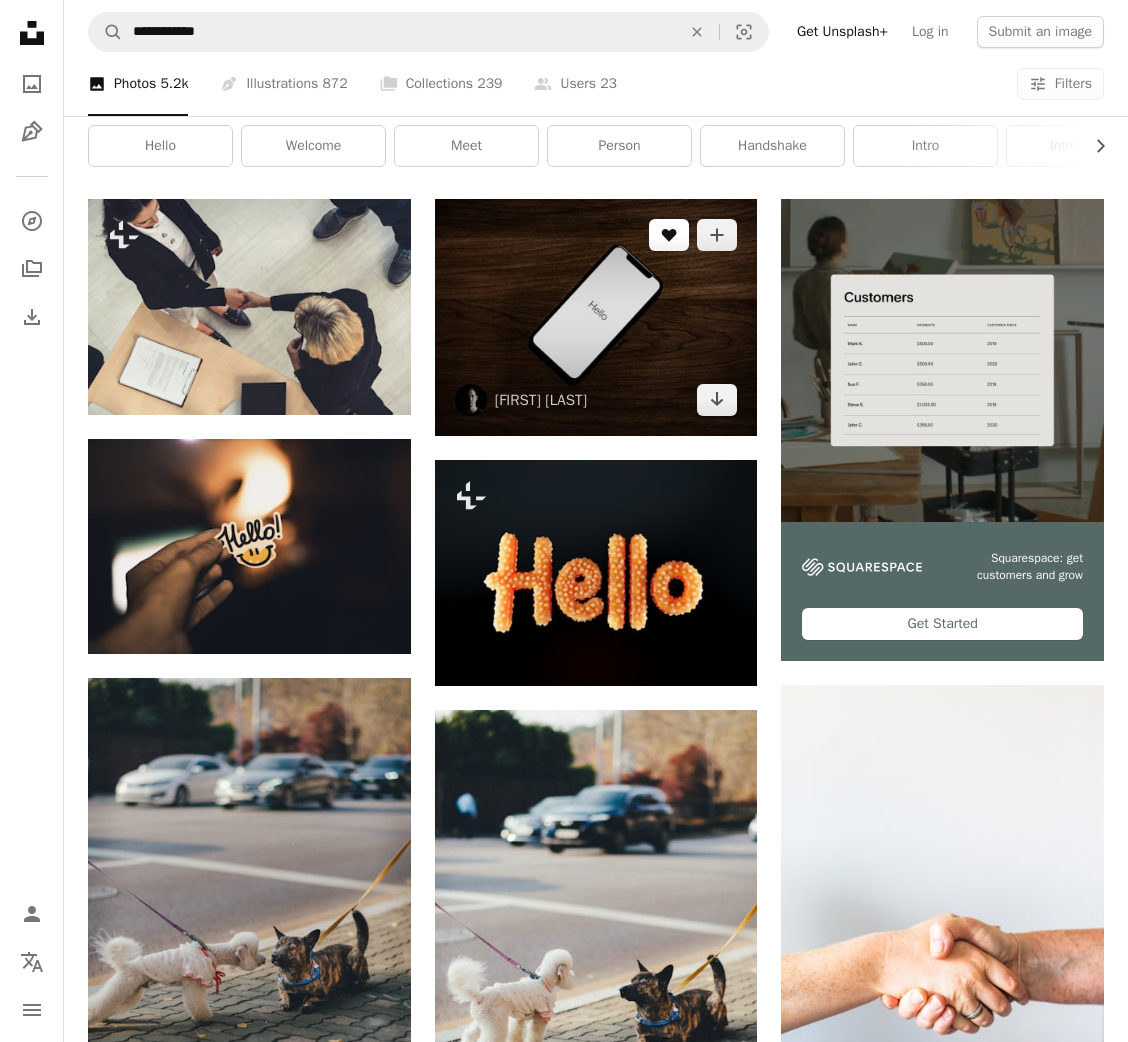 drag, startPoint x: 279, startPoint y: 315, endPoint x: 662, endPoint y: 224, distance: 393.6623 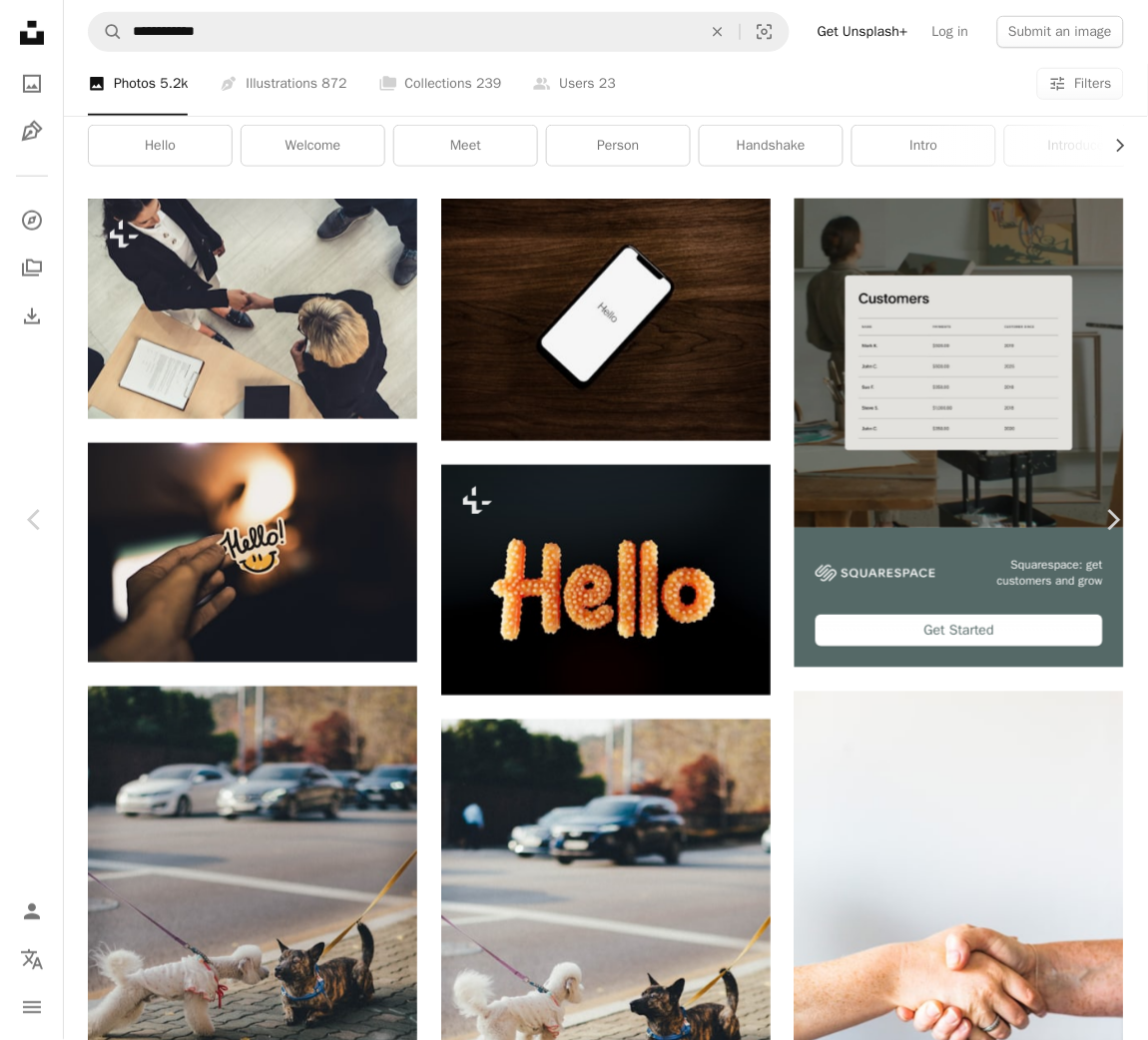 click on "[FIRST] [LAST]" at bounding box center [574, 4343] 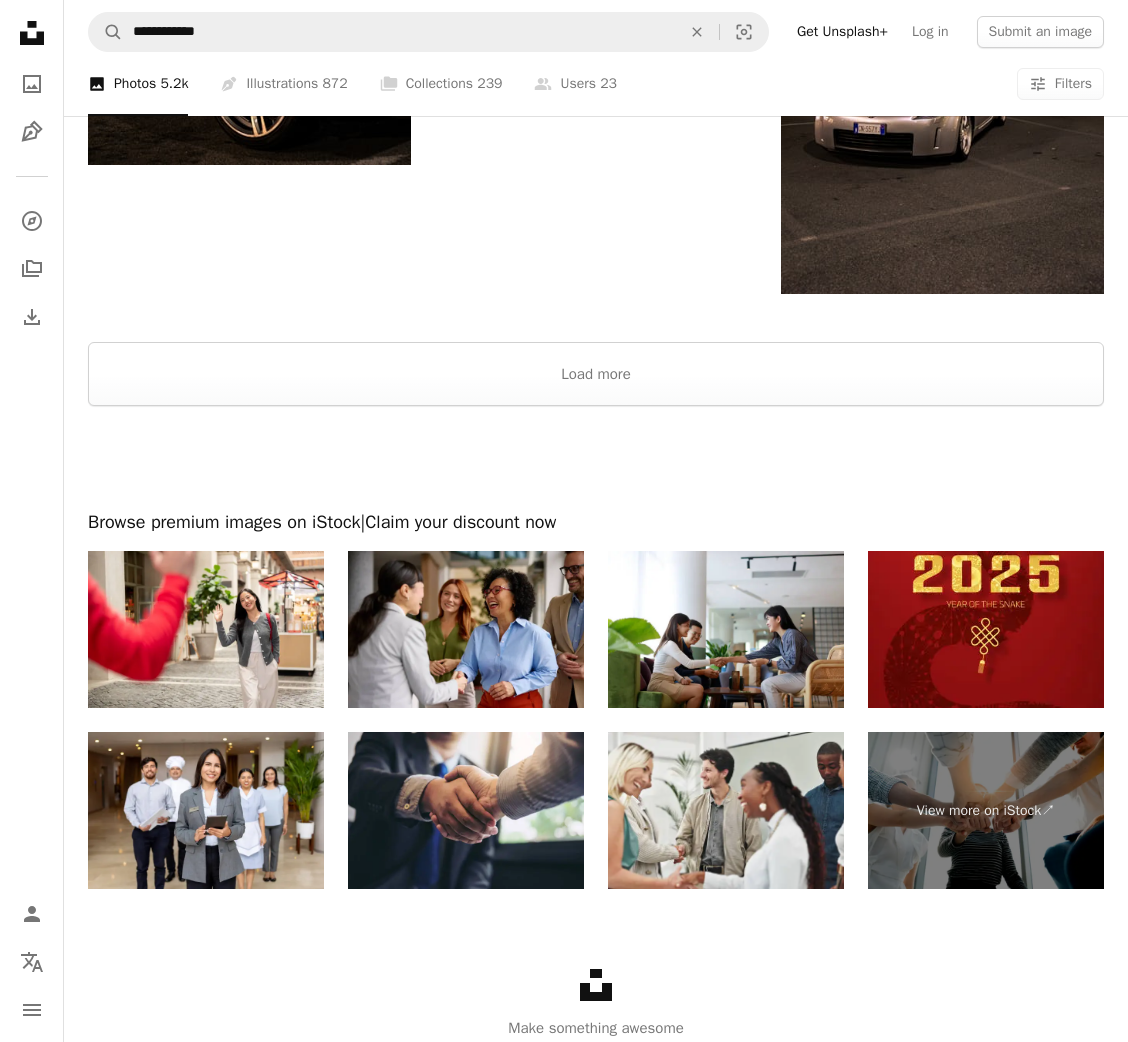 scroll, scrollTop: 3022, scrollLeft: 0, axis: vertical 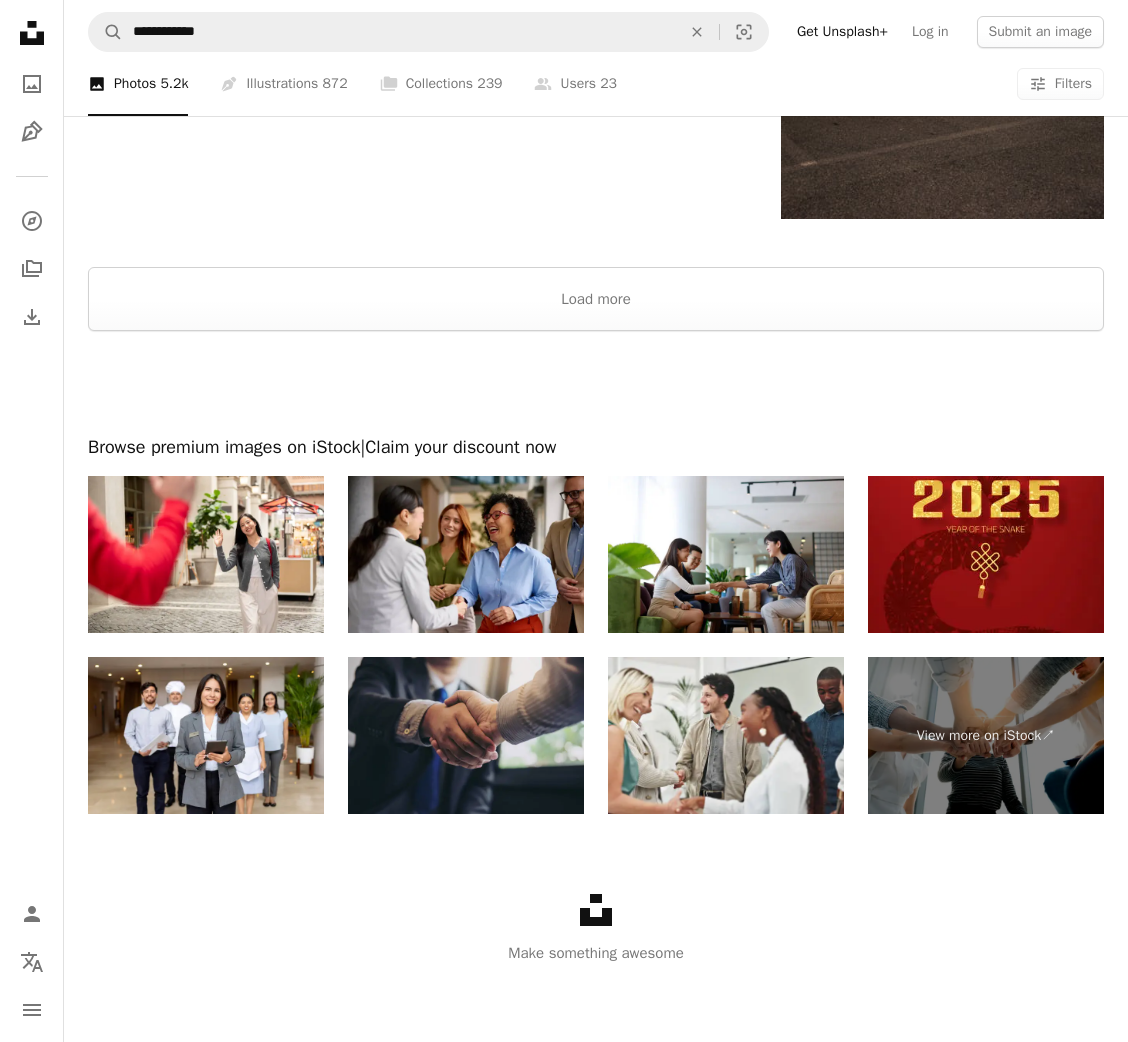 click at bounding box center [466, 735] 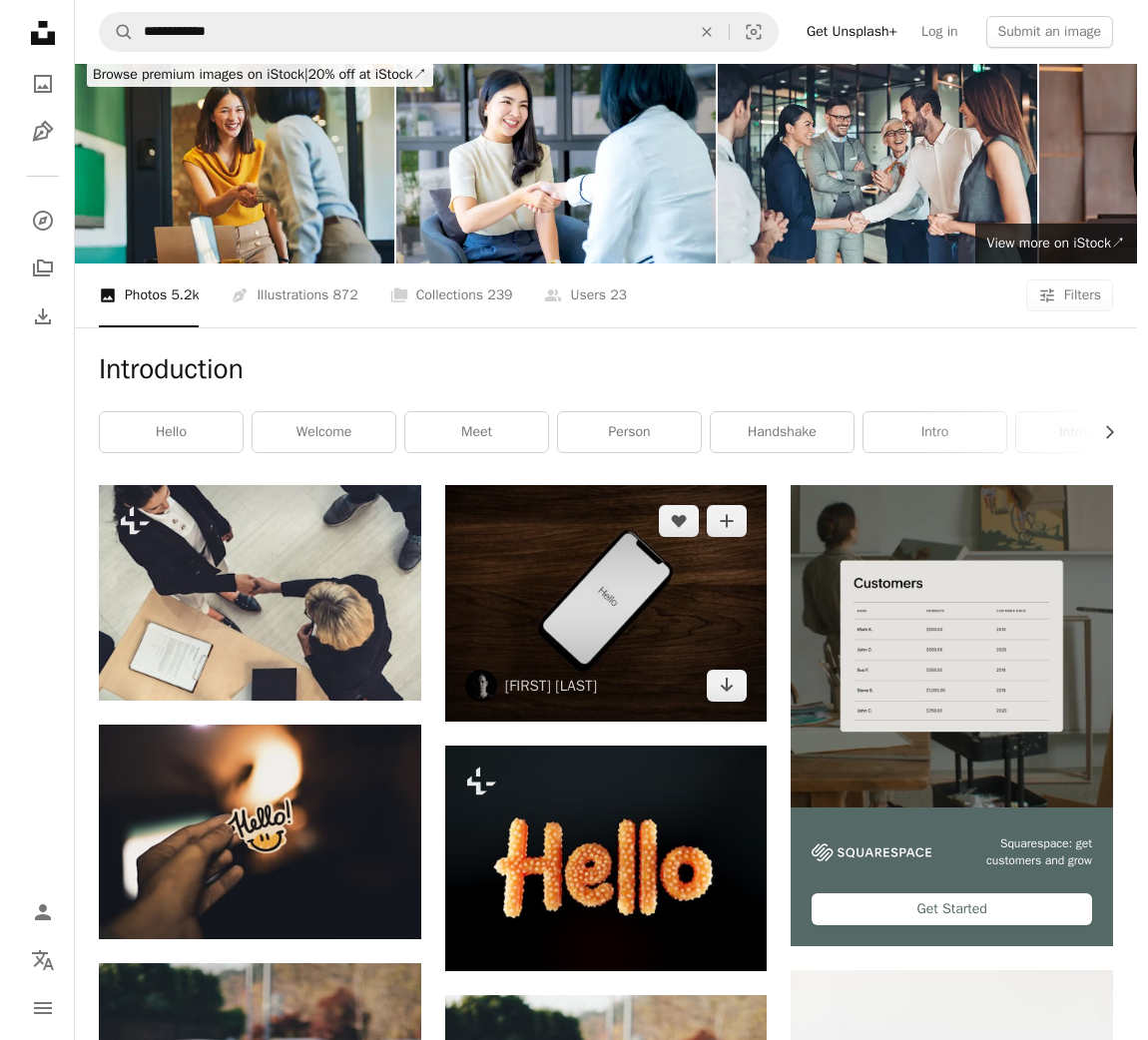 scroll, scrollTop: 0, scrollLeft: 0, axis: both 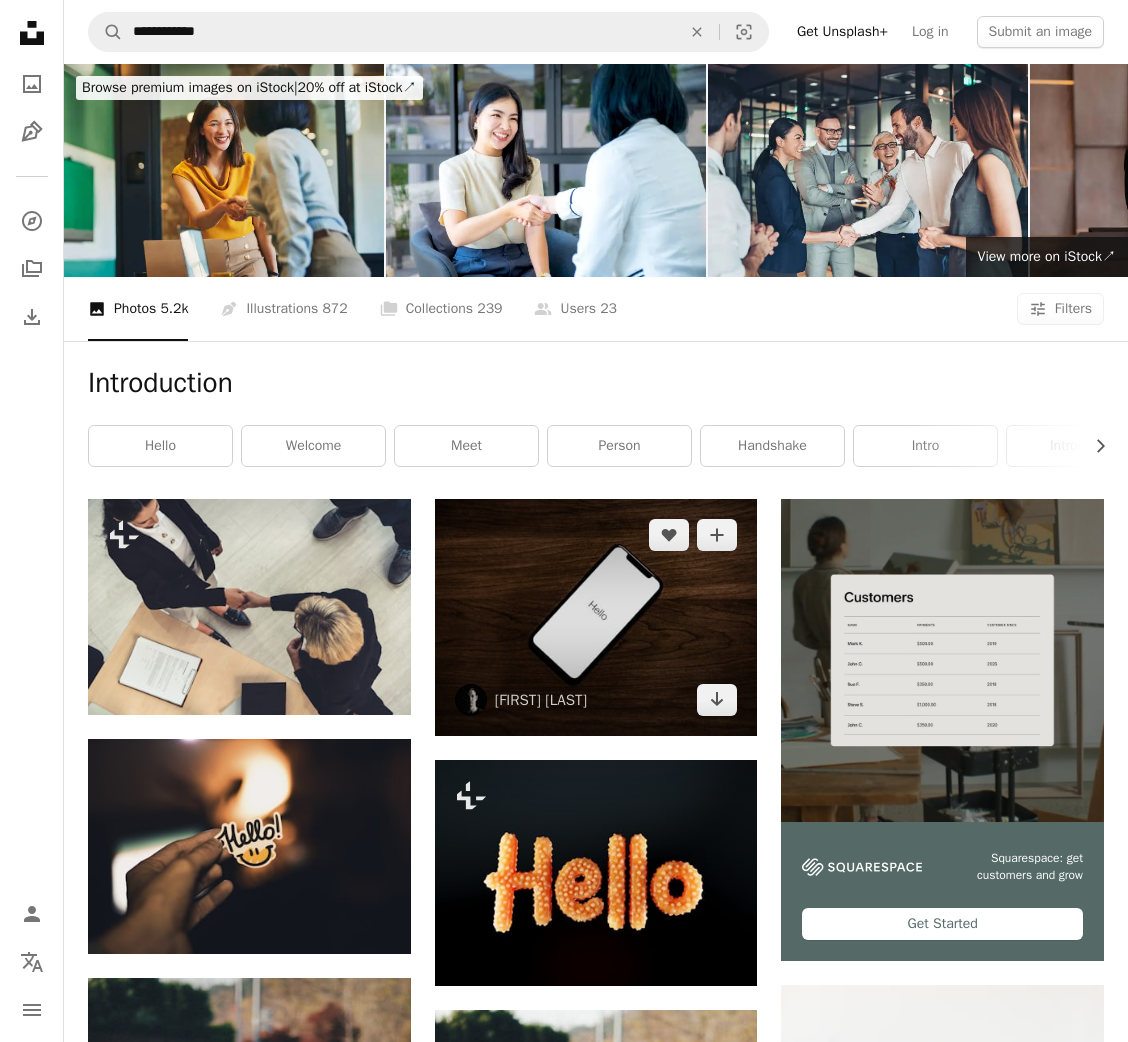click at bounding box center (596, 617) 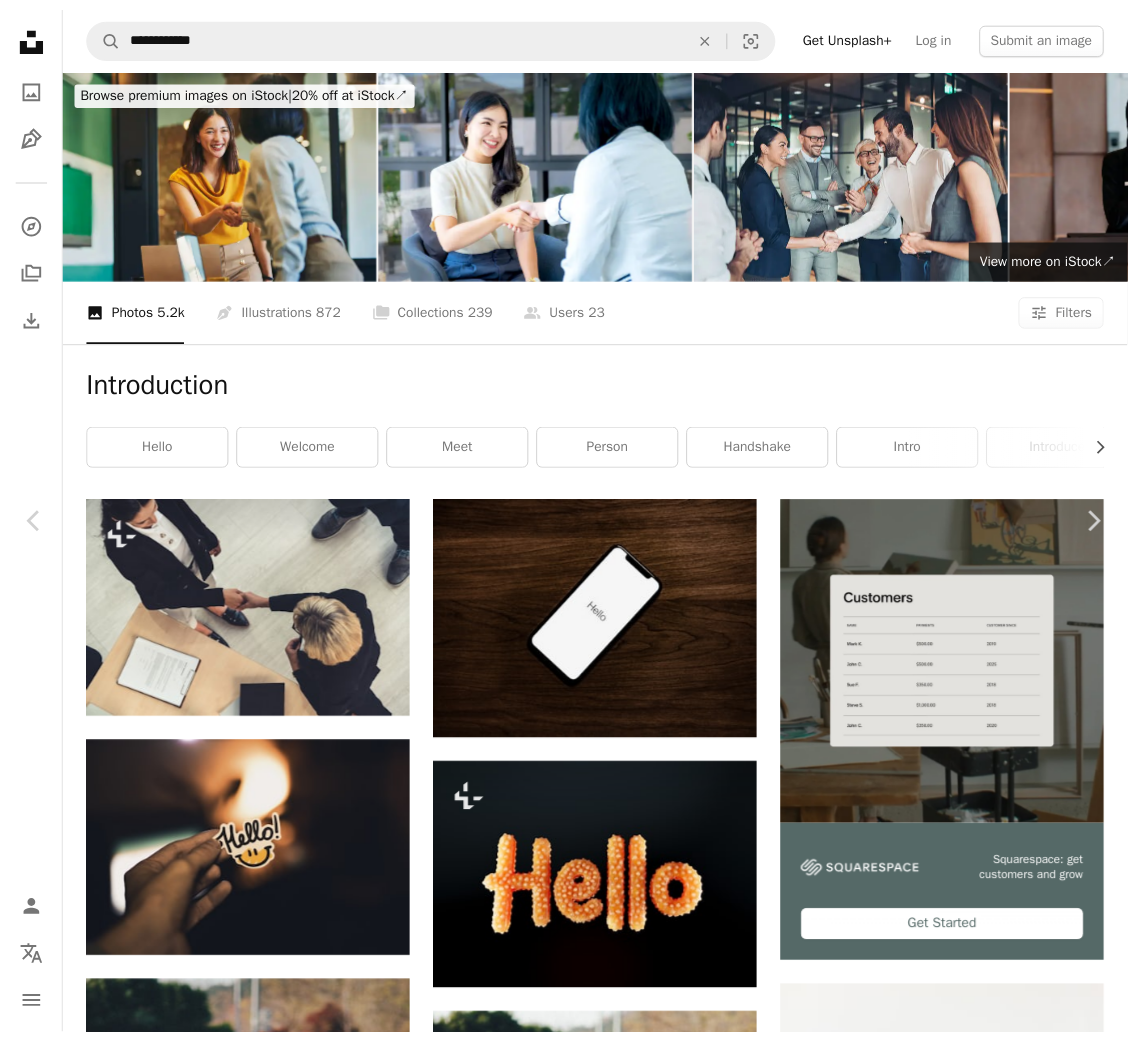 scroll, scrollTop: 1050, scrollLeft: 0, axis: vertical 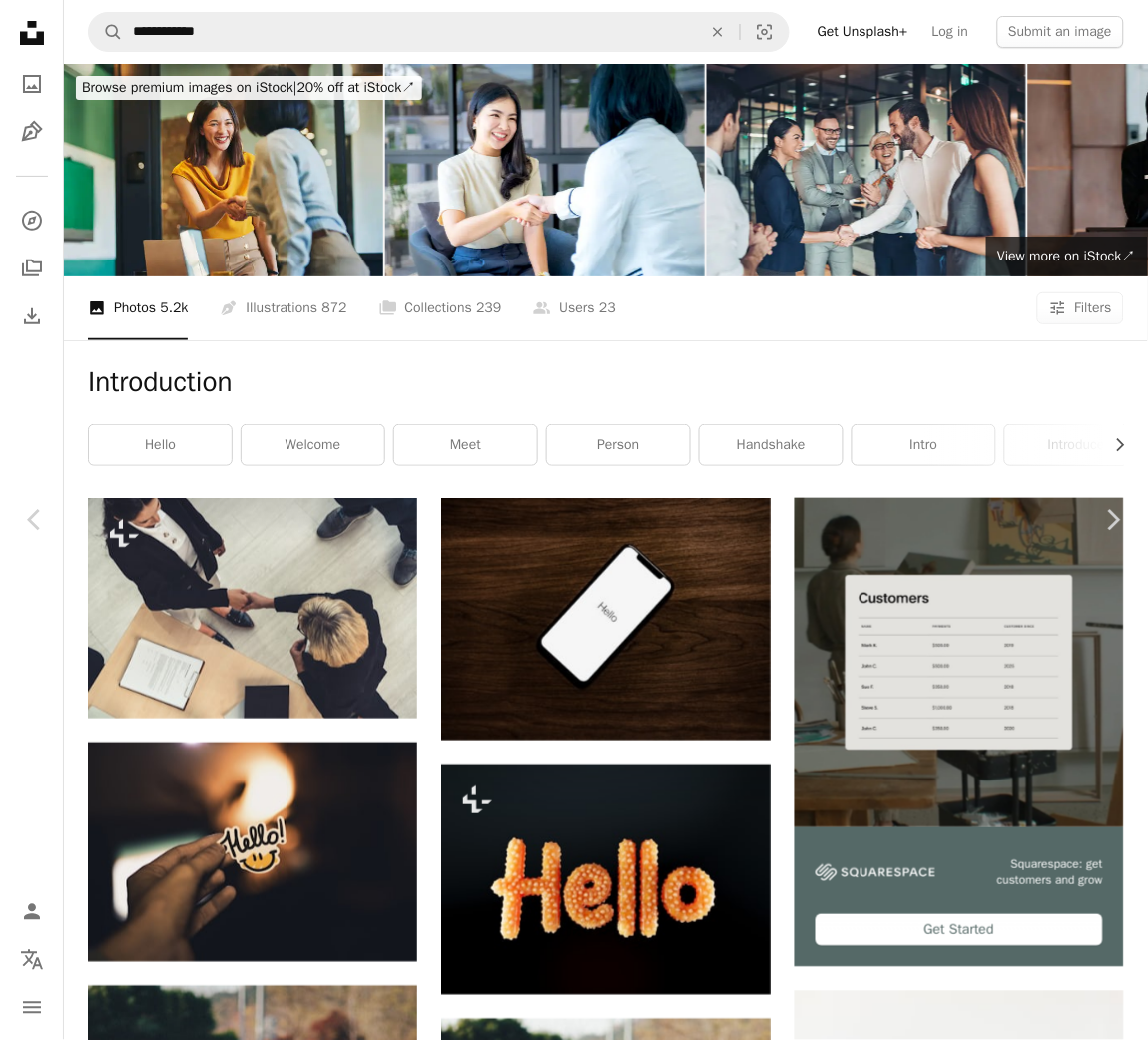 click on "An X shape" at bounding box center [20, 20] 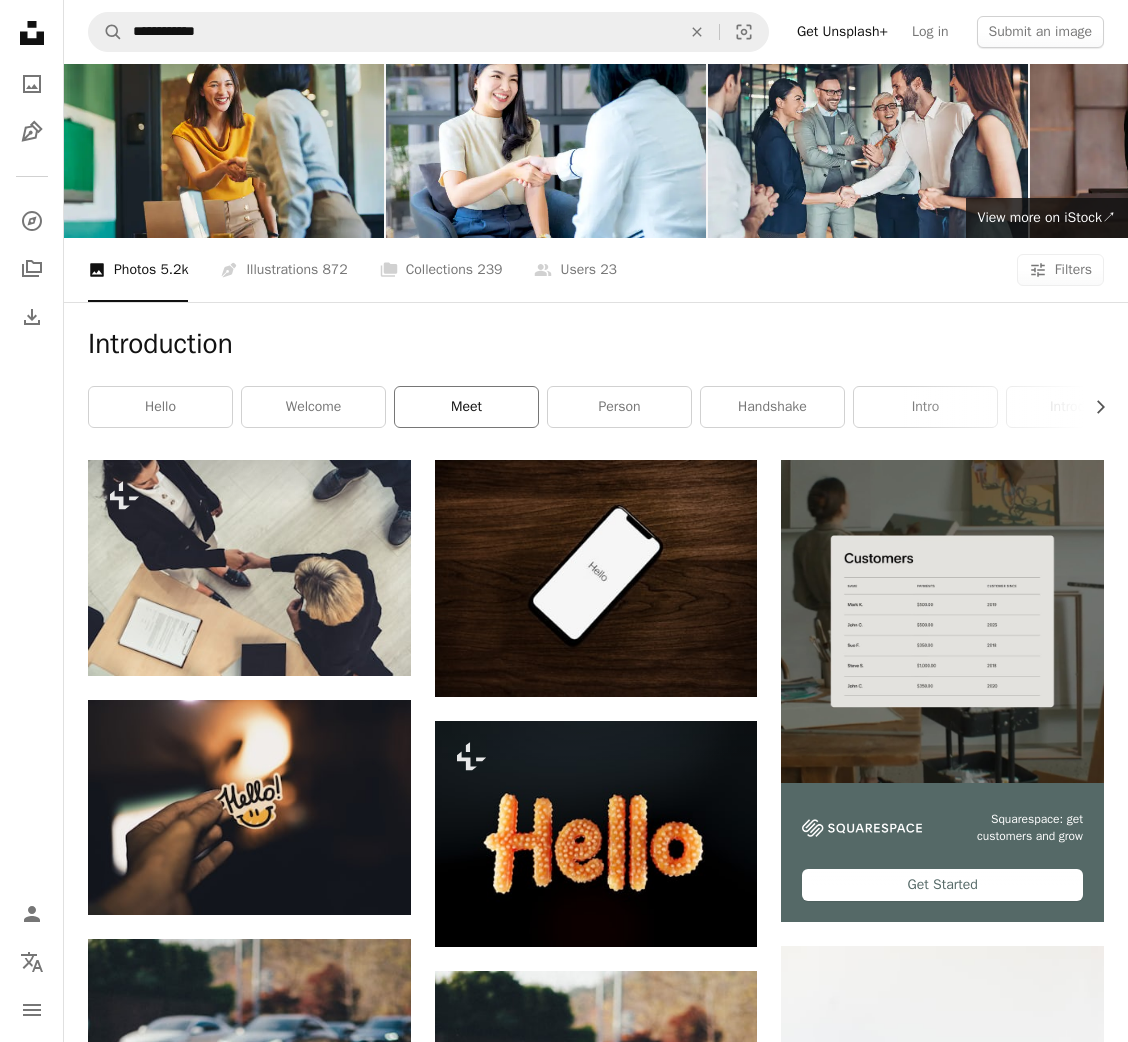 scroll, scrollTop: 0, scrollLeft: 0, axis: both 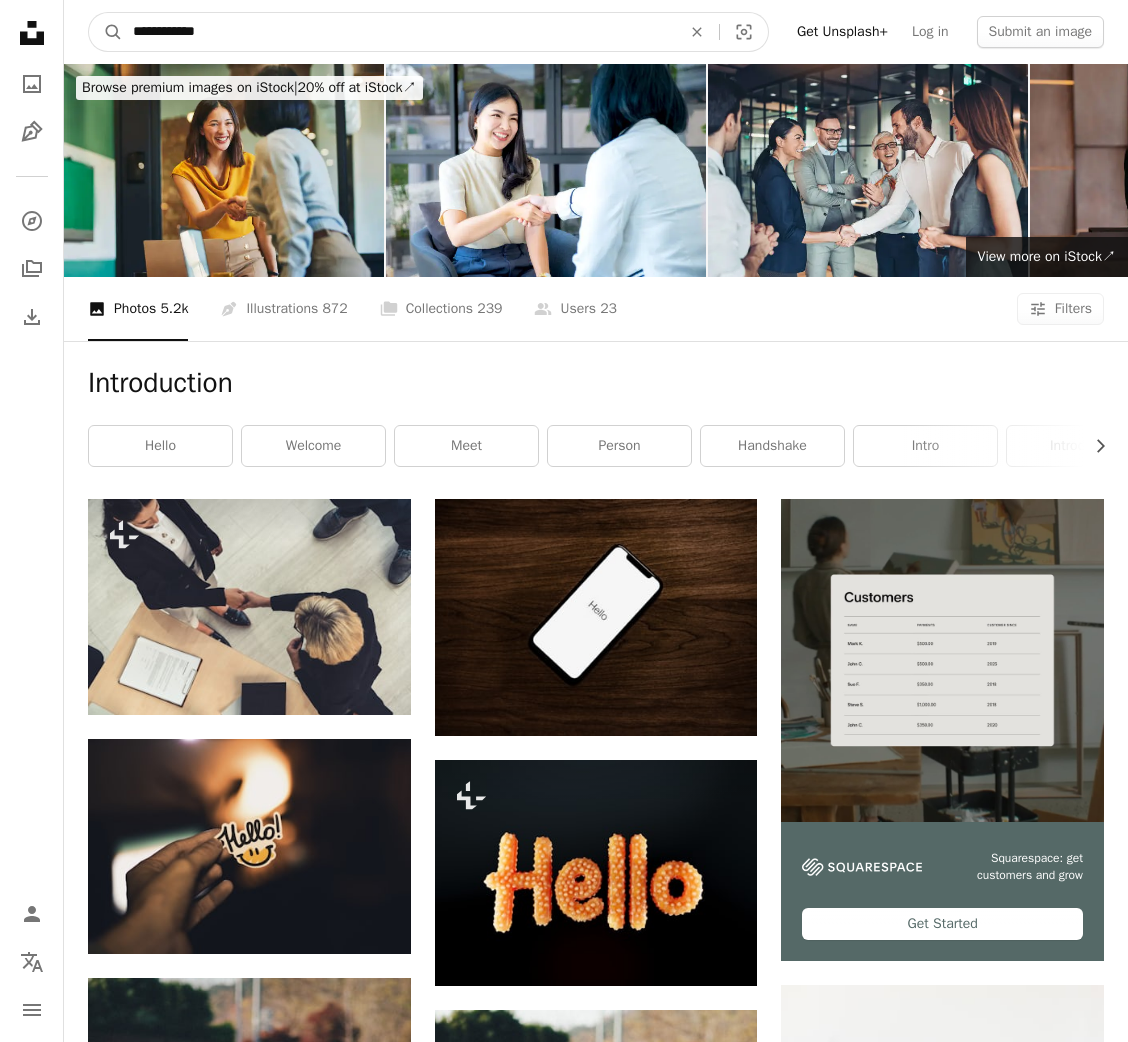 click on "**********" at bounding box center [399, 32] 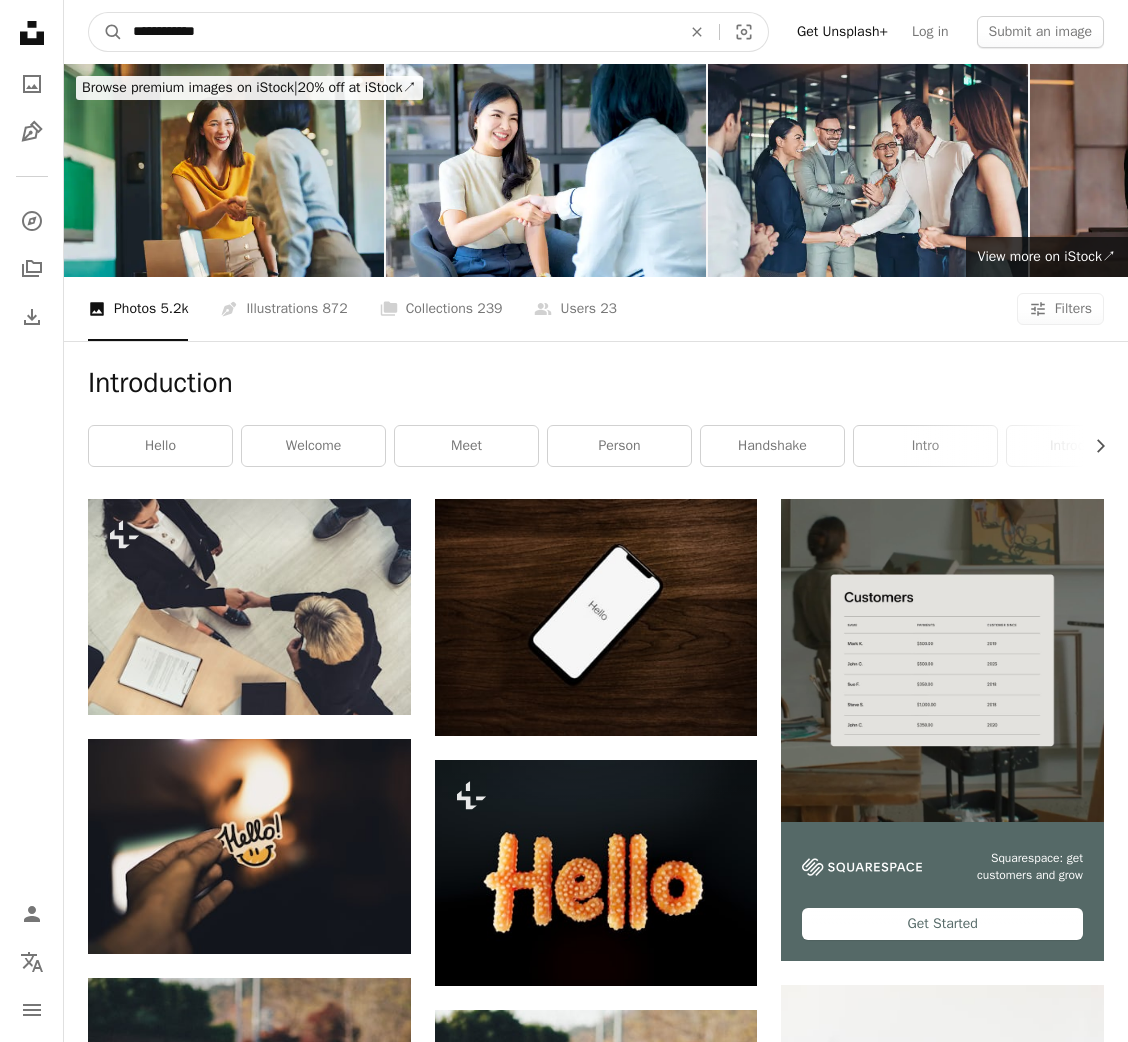 click on "A magnifying glass" at bounding box center (106, 32) 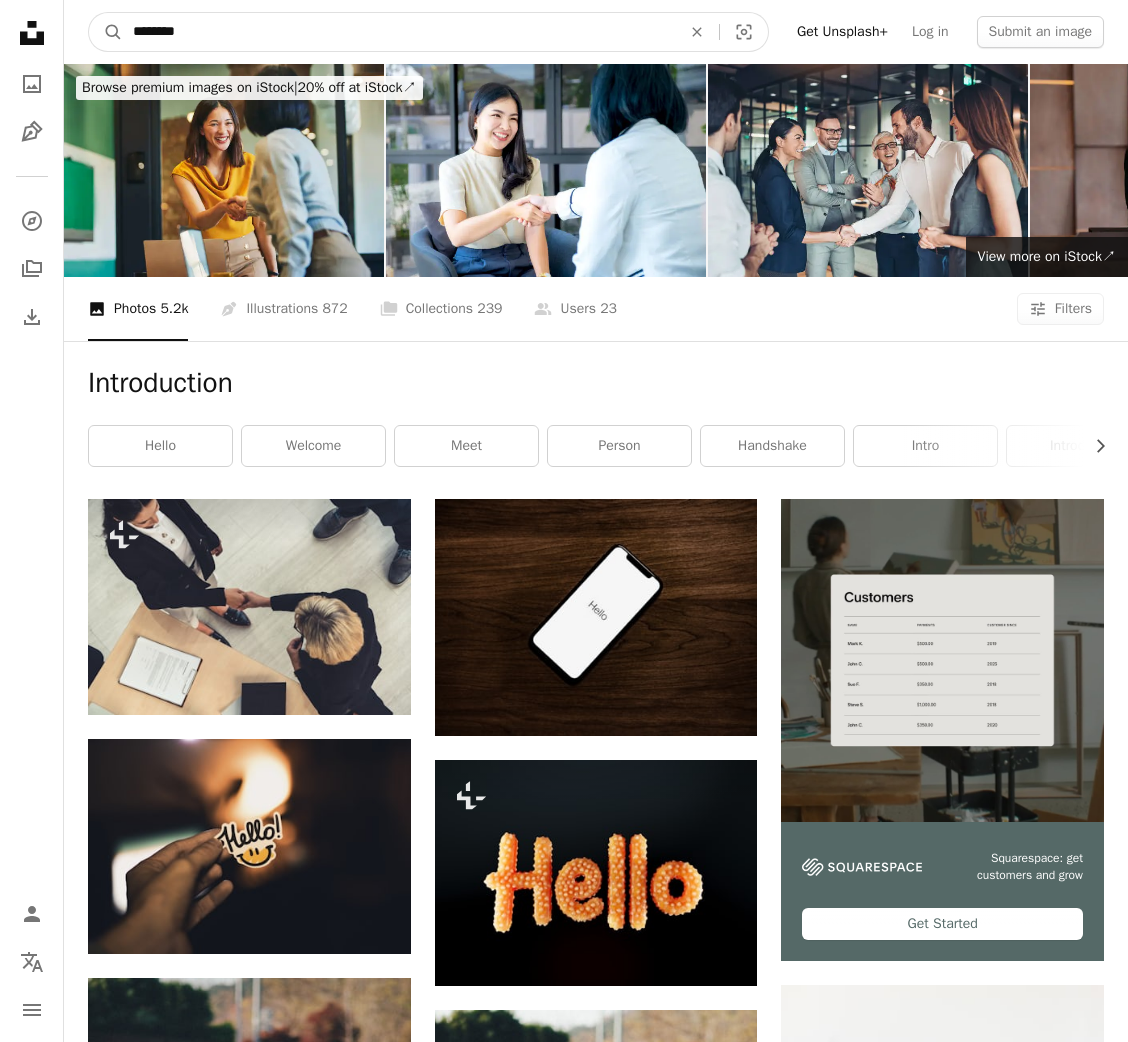 type on "*********" 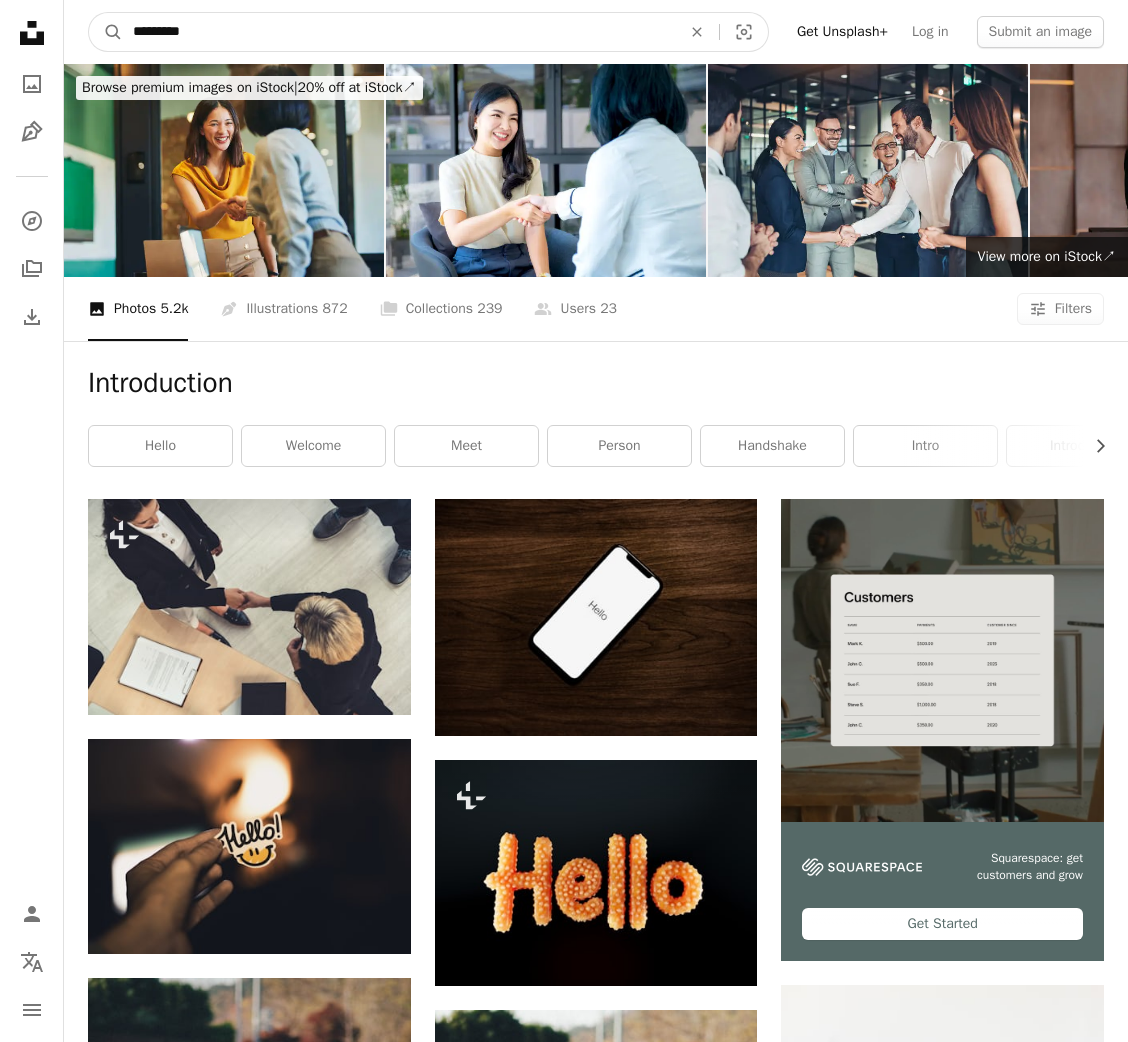 click on "A magnifying glass" at bounding box center [106, 32] 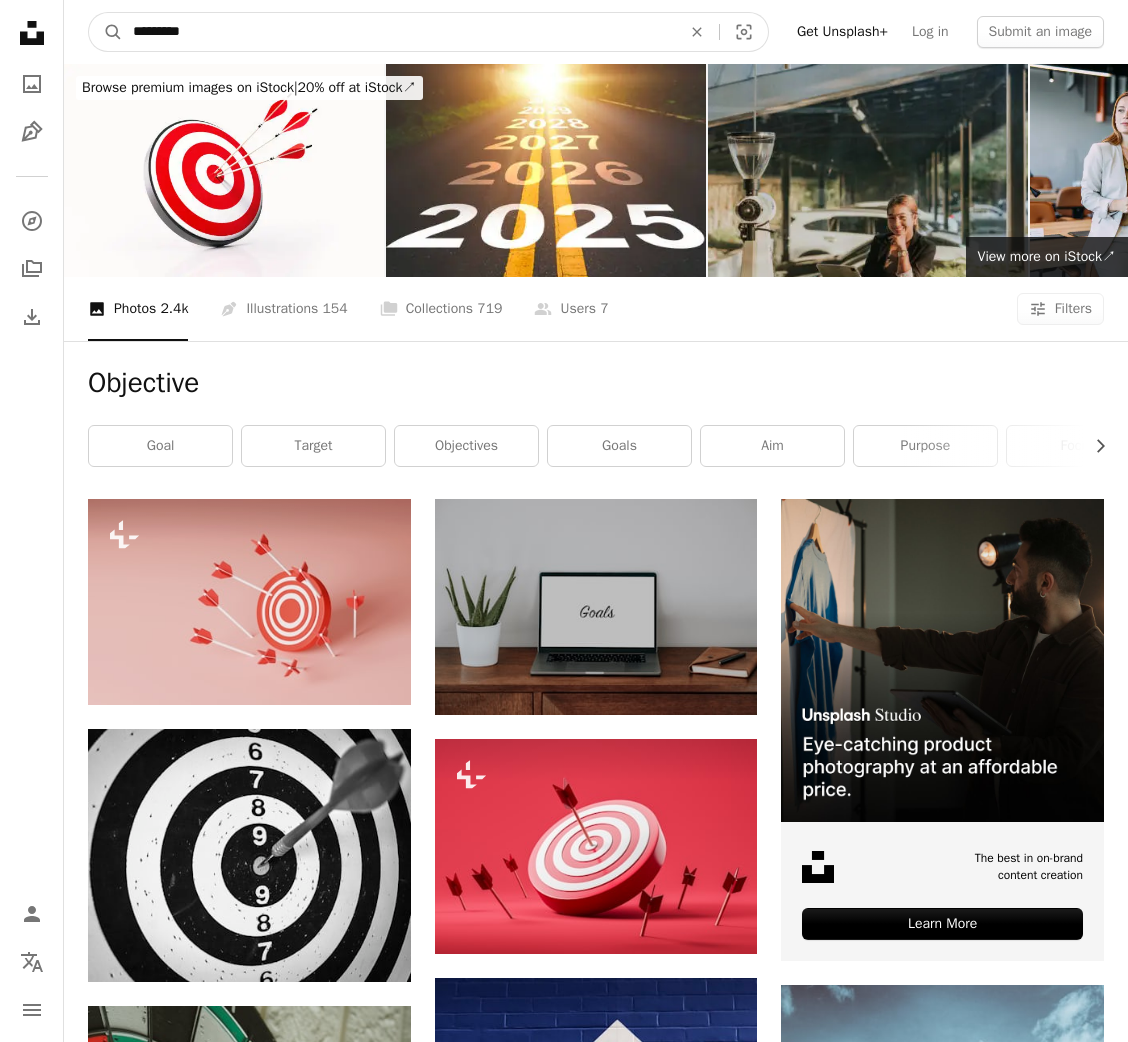 drag, startPoint x: 247, startPoint y: 35, endPoint x: -2, endPoint y: 41, distance: 249.07228 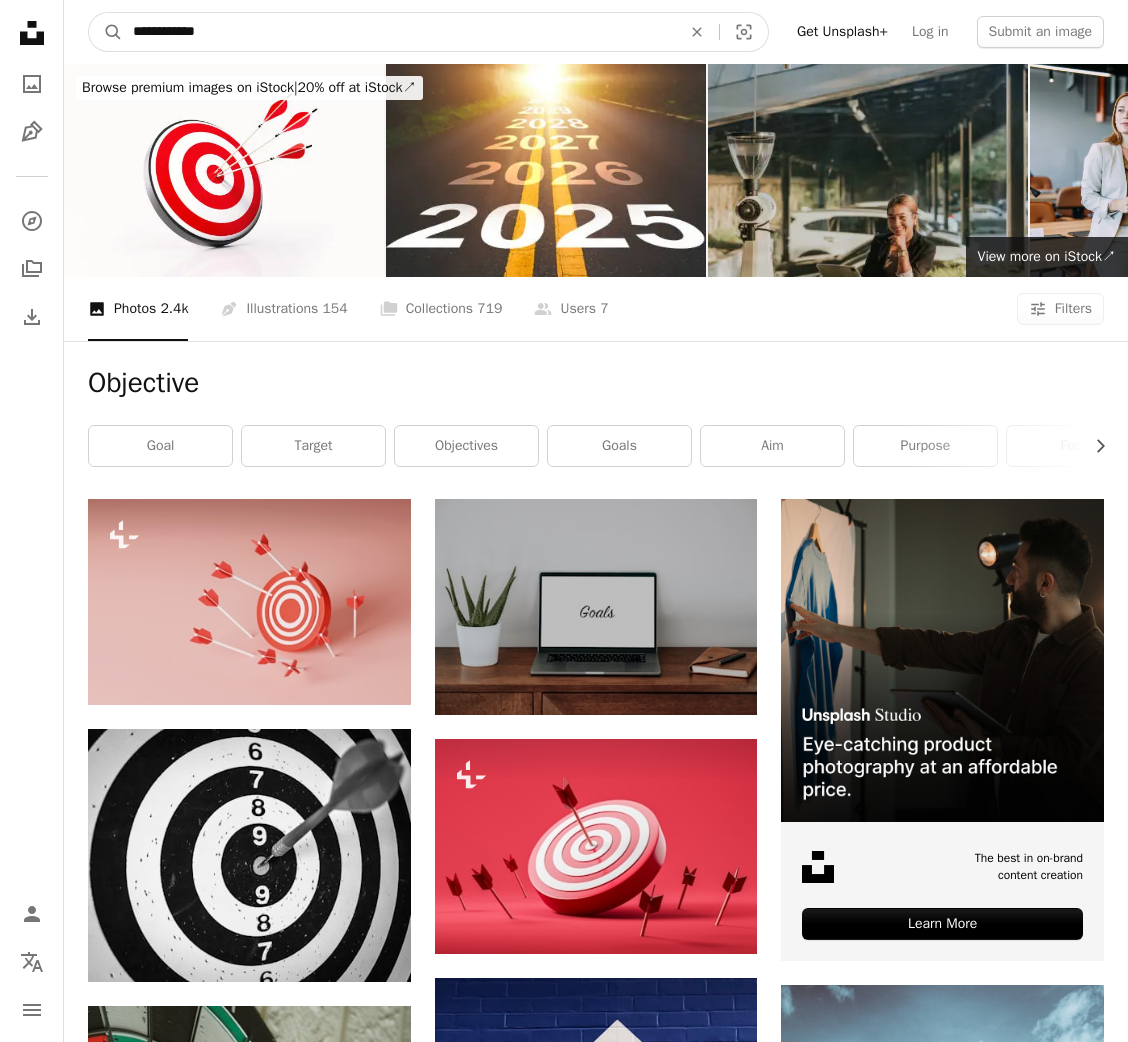 type on "**********" 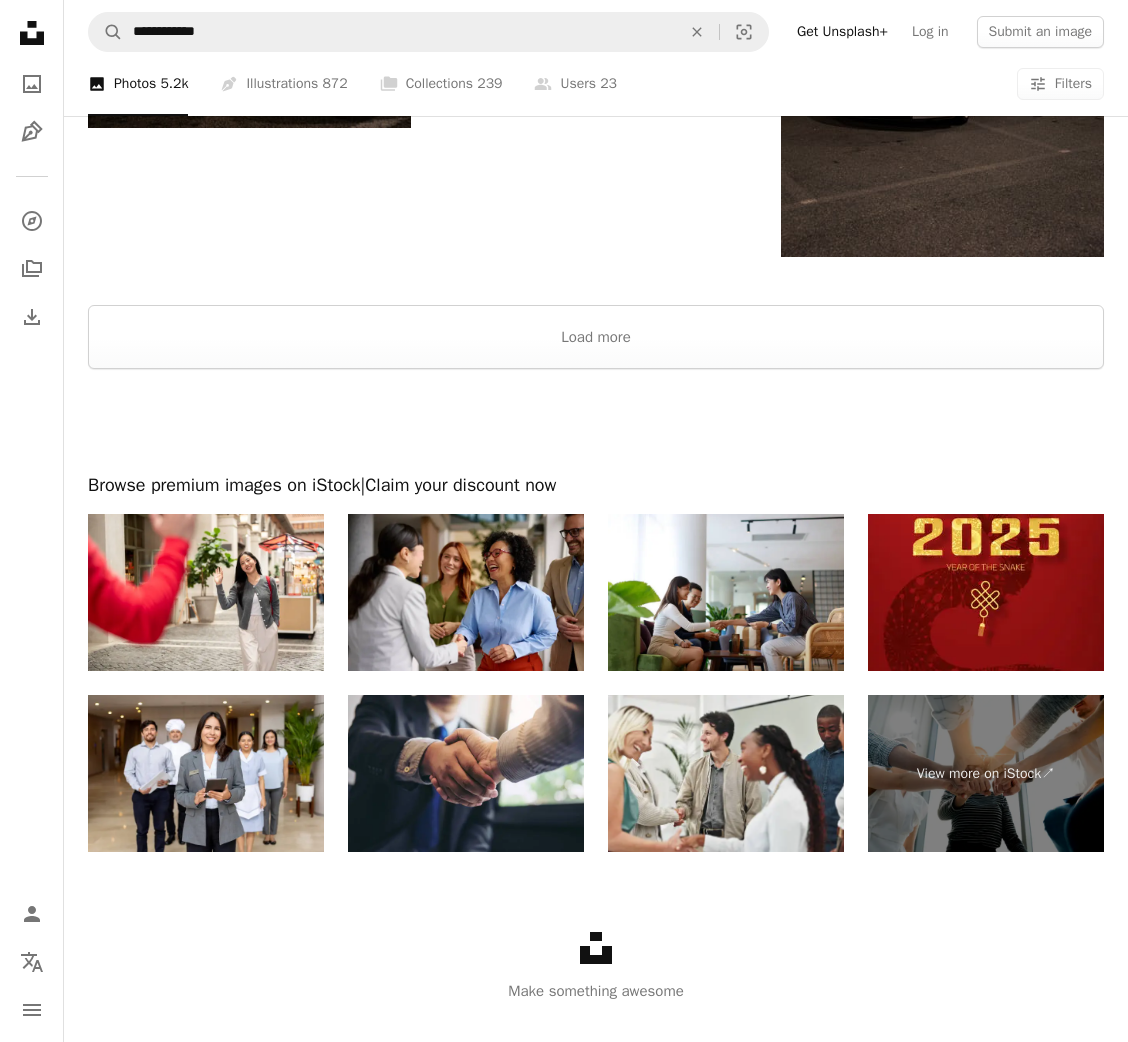 scroll, scrollTop: 2999, scrollLeft: 0, axis: vertical 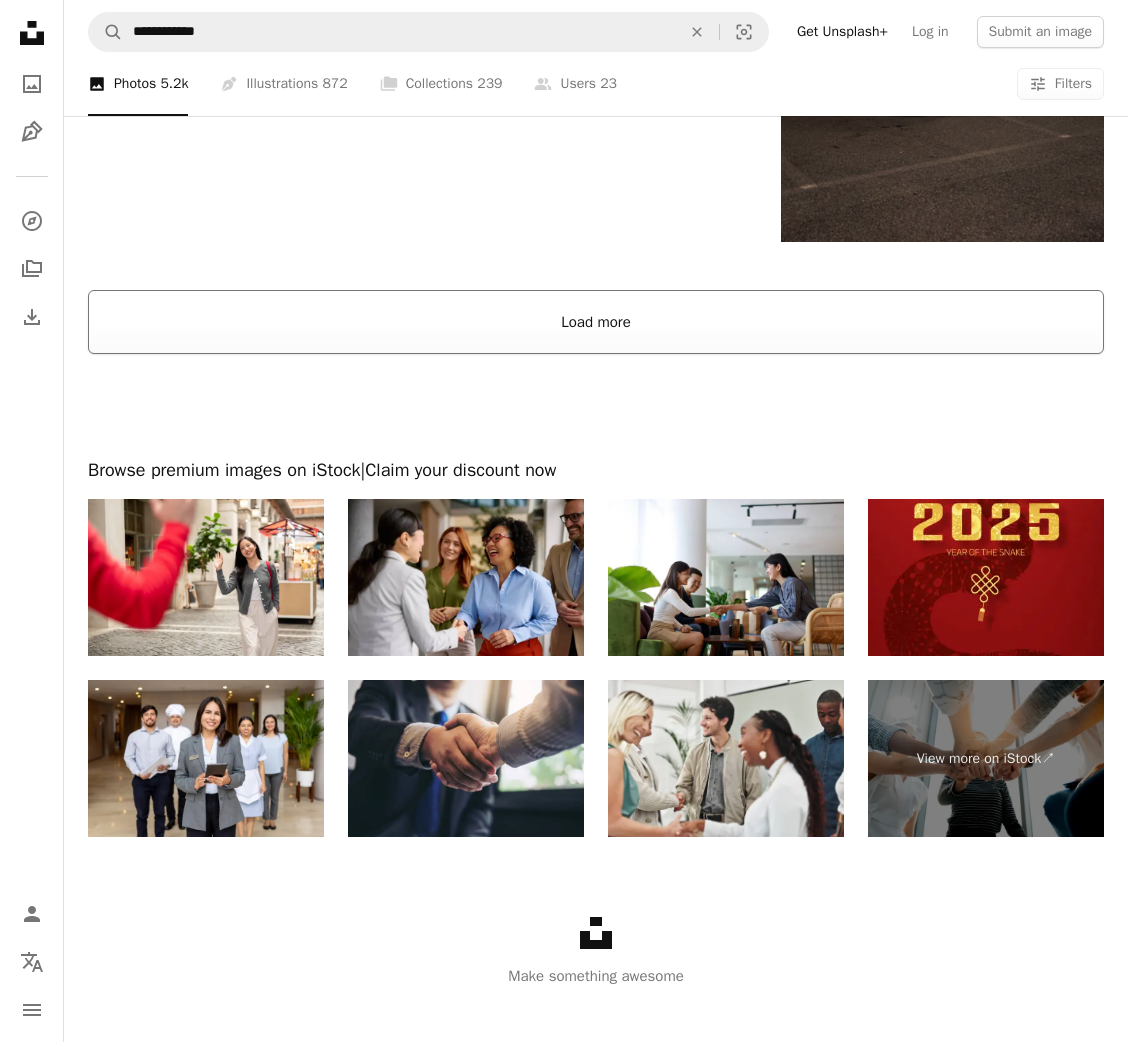 click on "Load more" at bounding box center [596, 322] 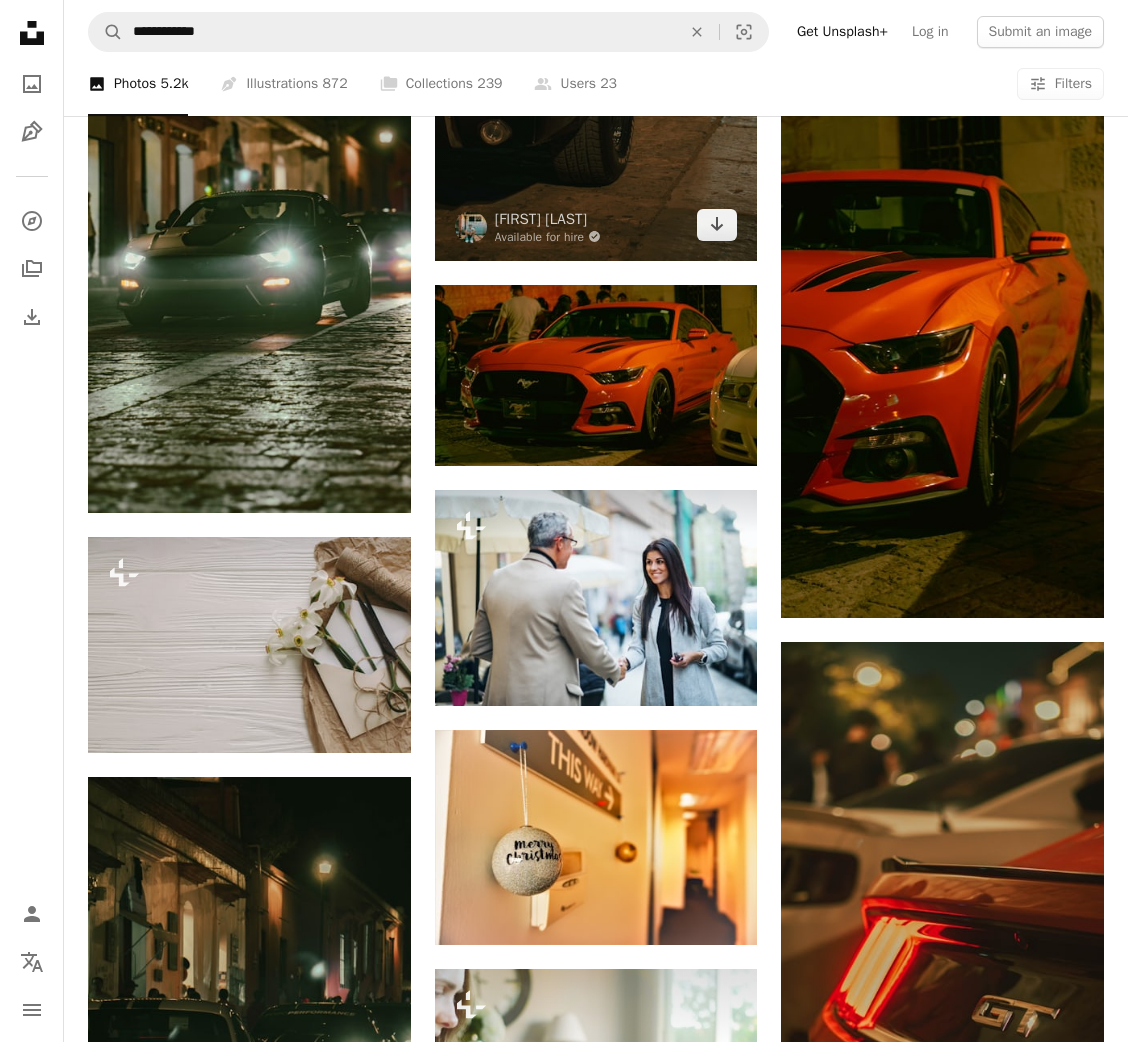 scroll, scrollTop: 10649, scrollLeft: 0, axis: vertical 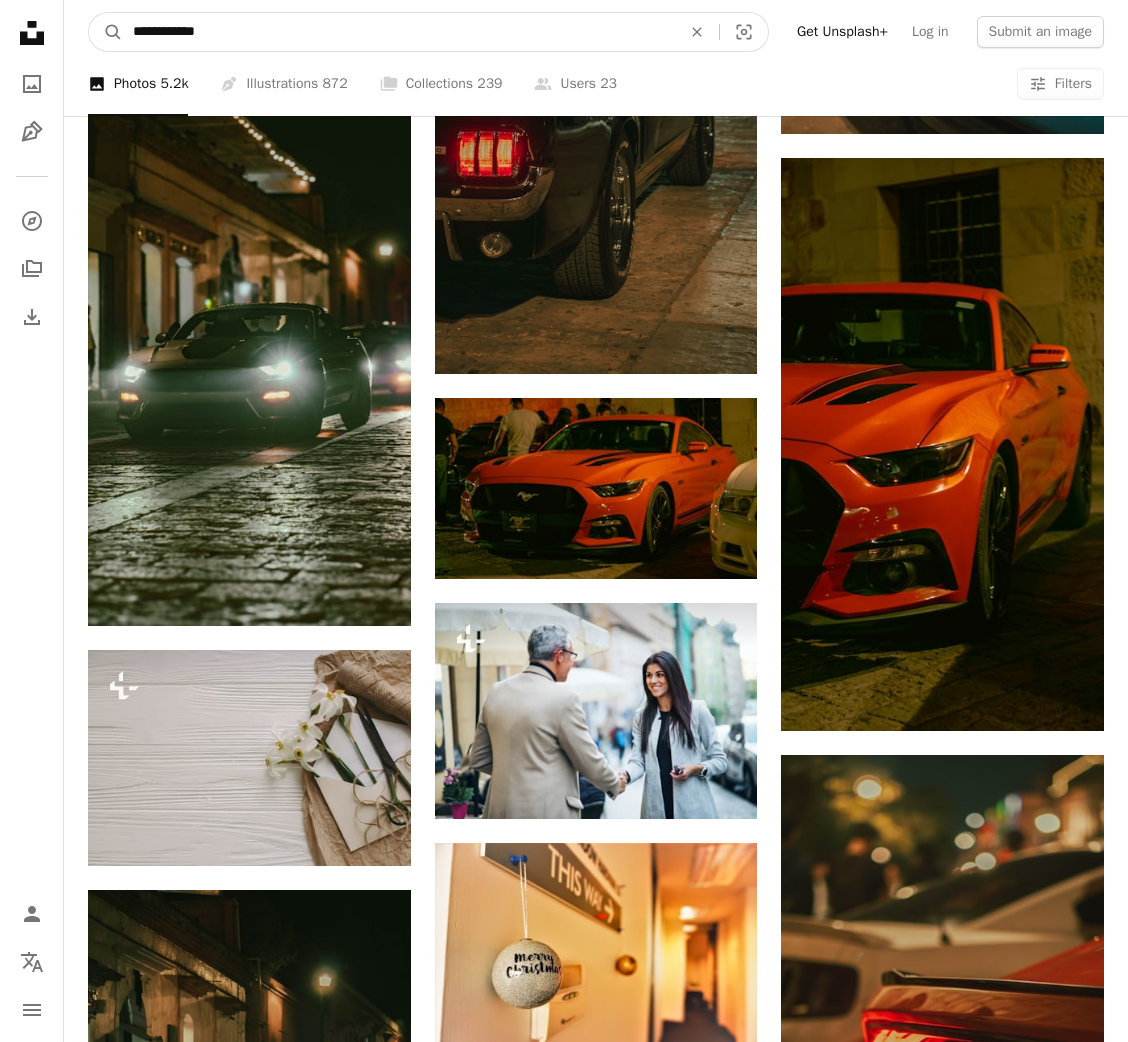 click on "**********" at bounding box center [399, 32] 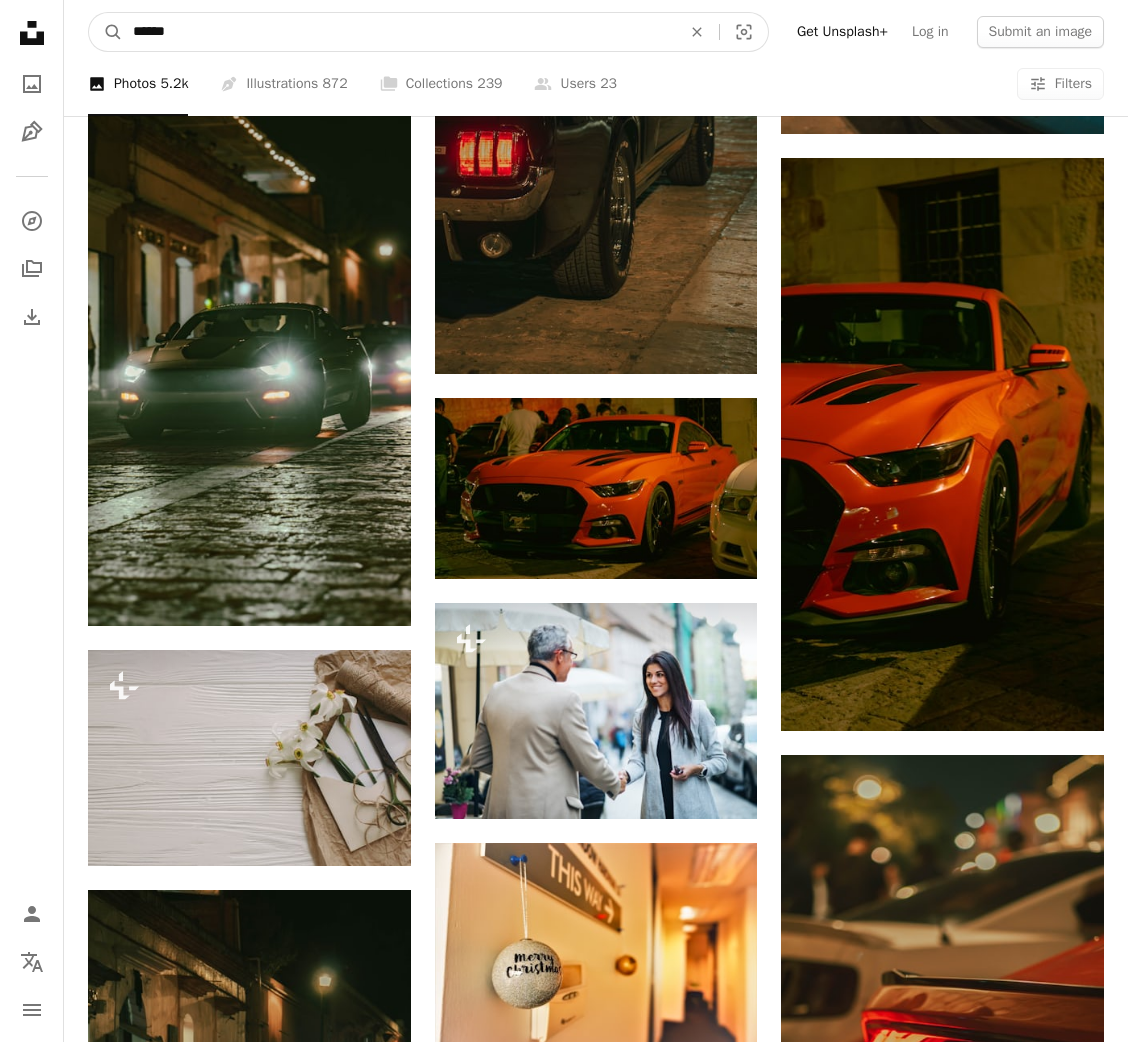 type on "*****" 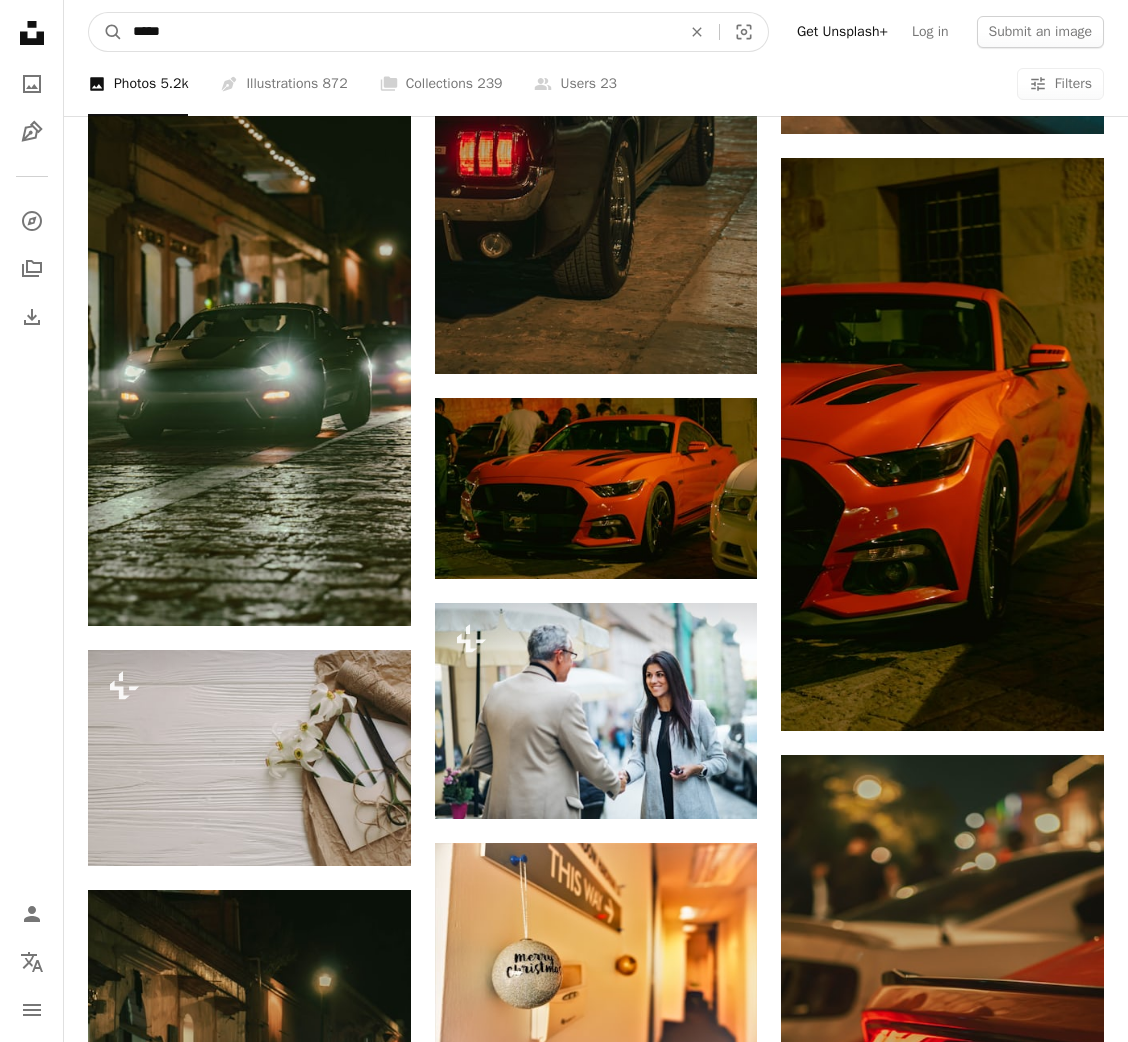click on "A magnifying glass" at bounding box center (106, 32) 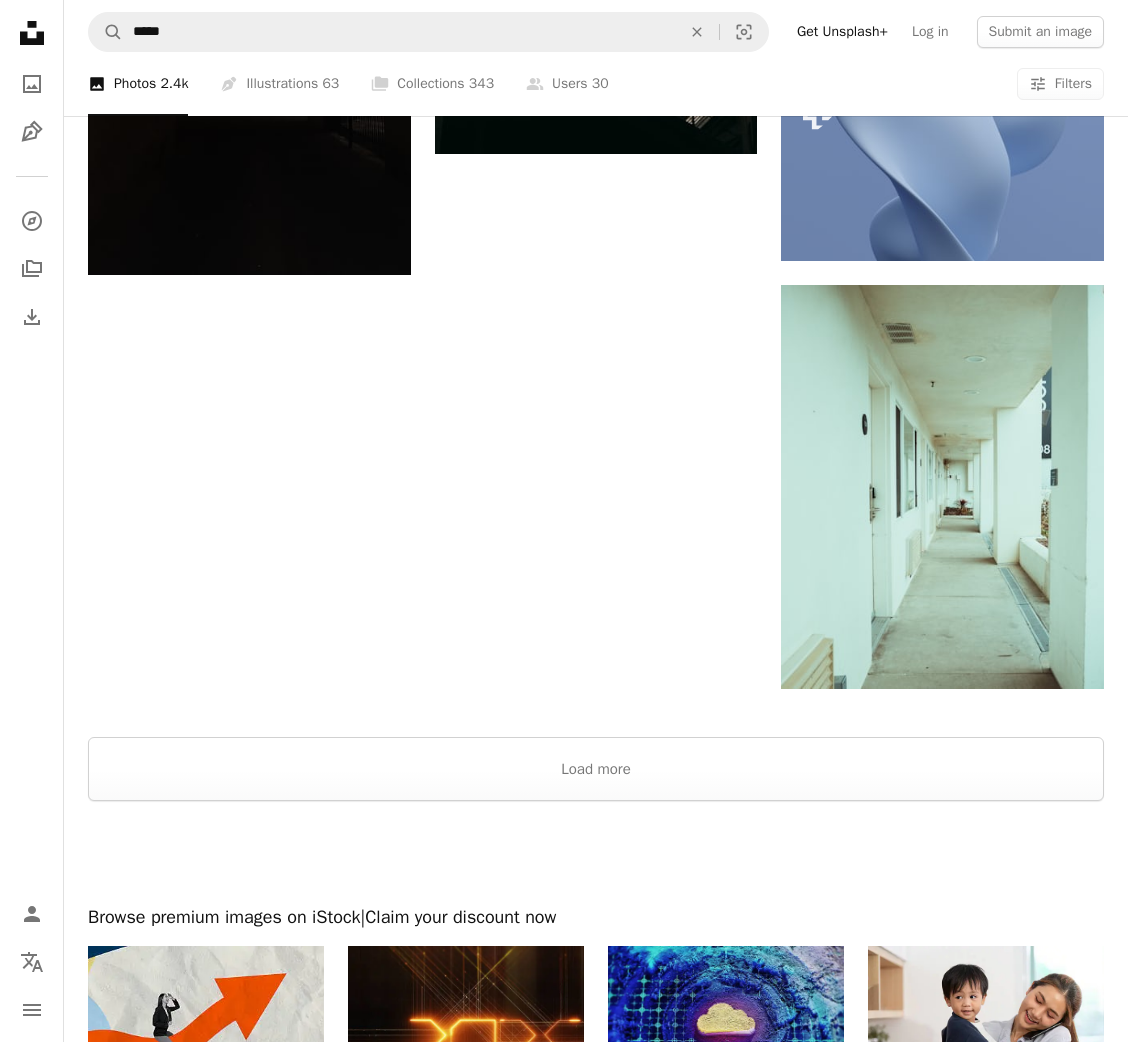 scroll, scrollTop: 2400, scrollLeft: 0, axis: vertical 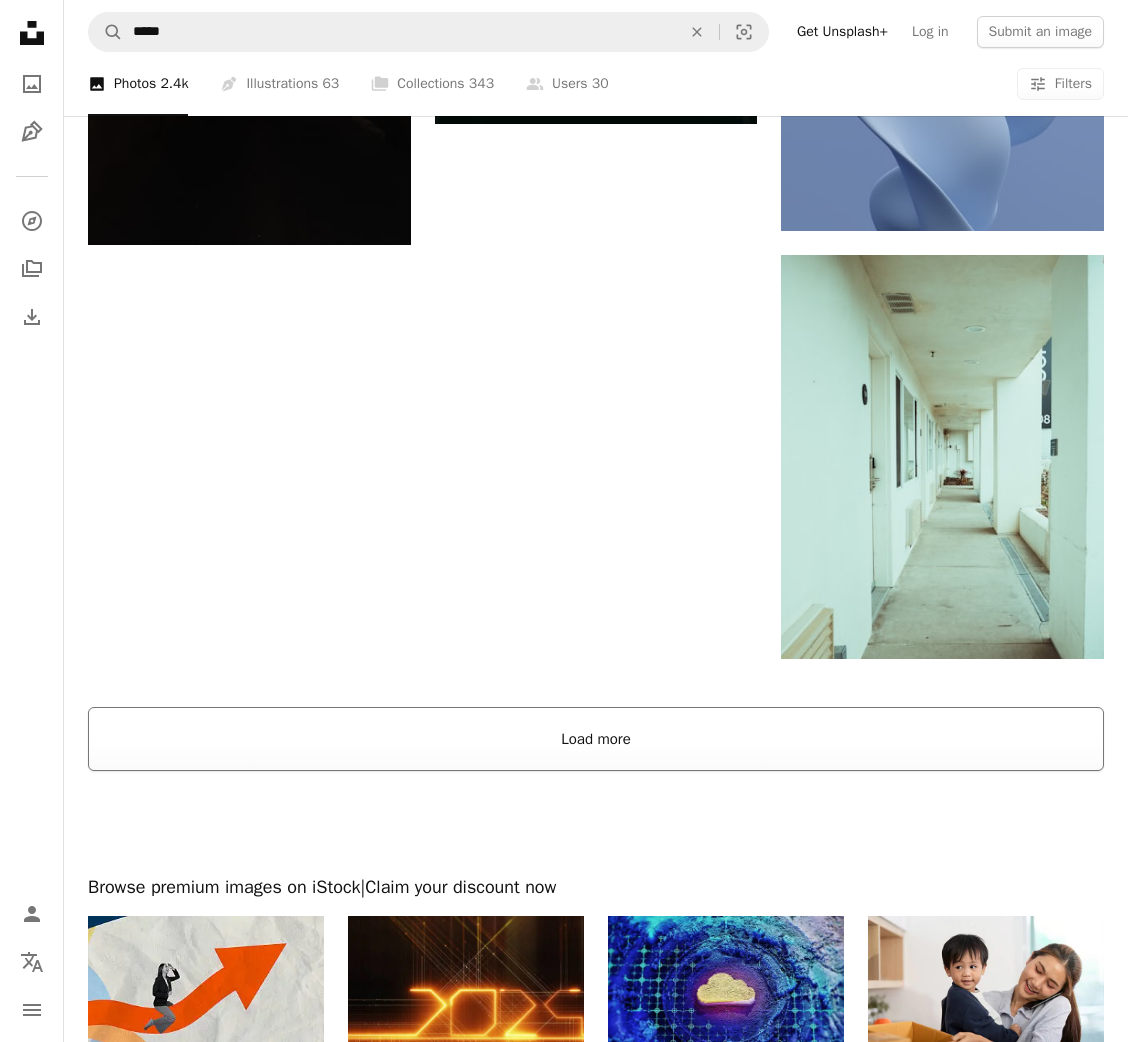 click on "Load more" at bounding box center (596, 739) 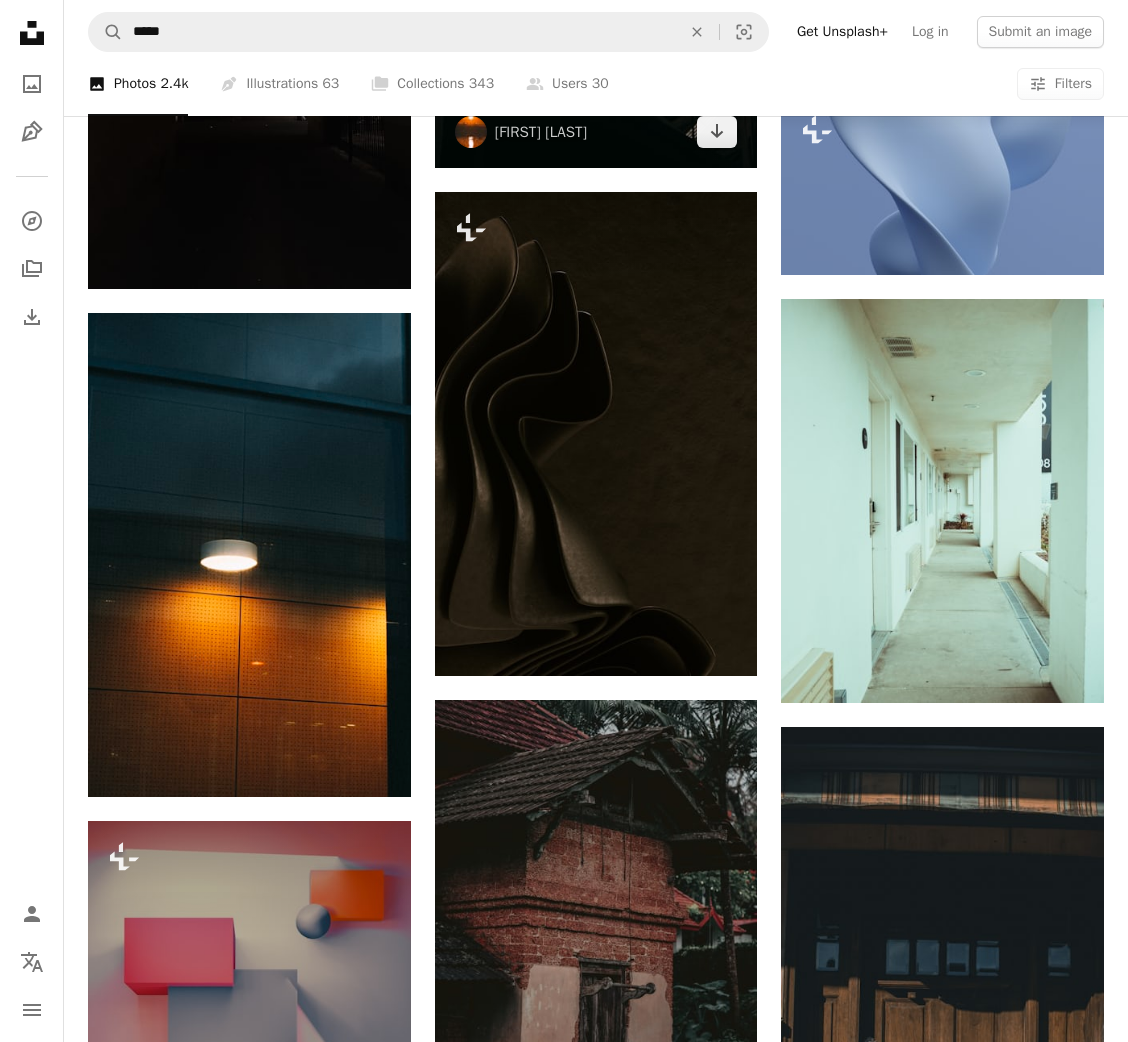 scroll, scrollTop: 2100, scrollLeft: 0, axis: vertical 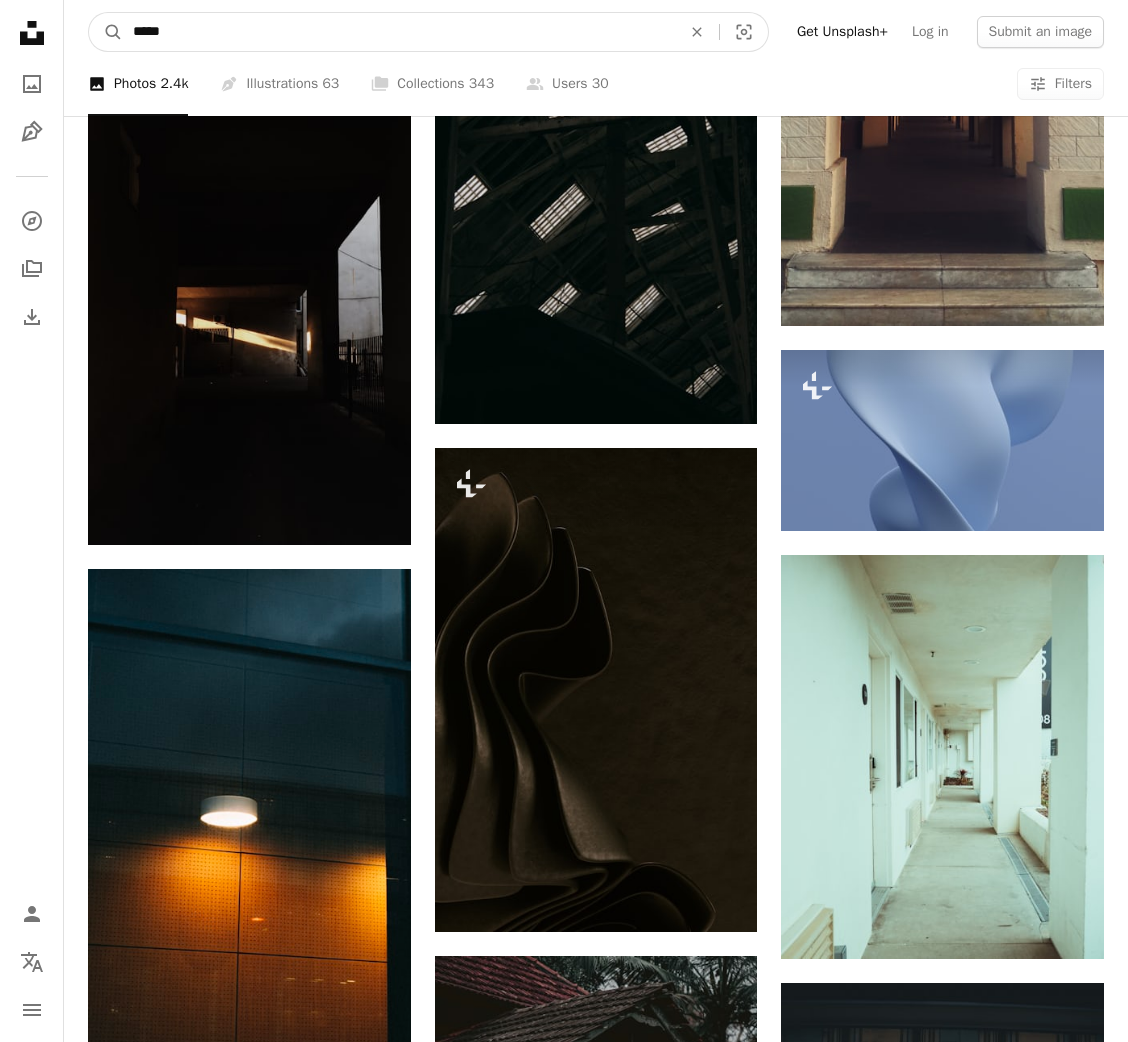 drag, startPoint x: 212, startPoint y: 12, endPoint x: 215, endPoint y: 27, distance: 15.297058 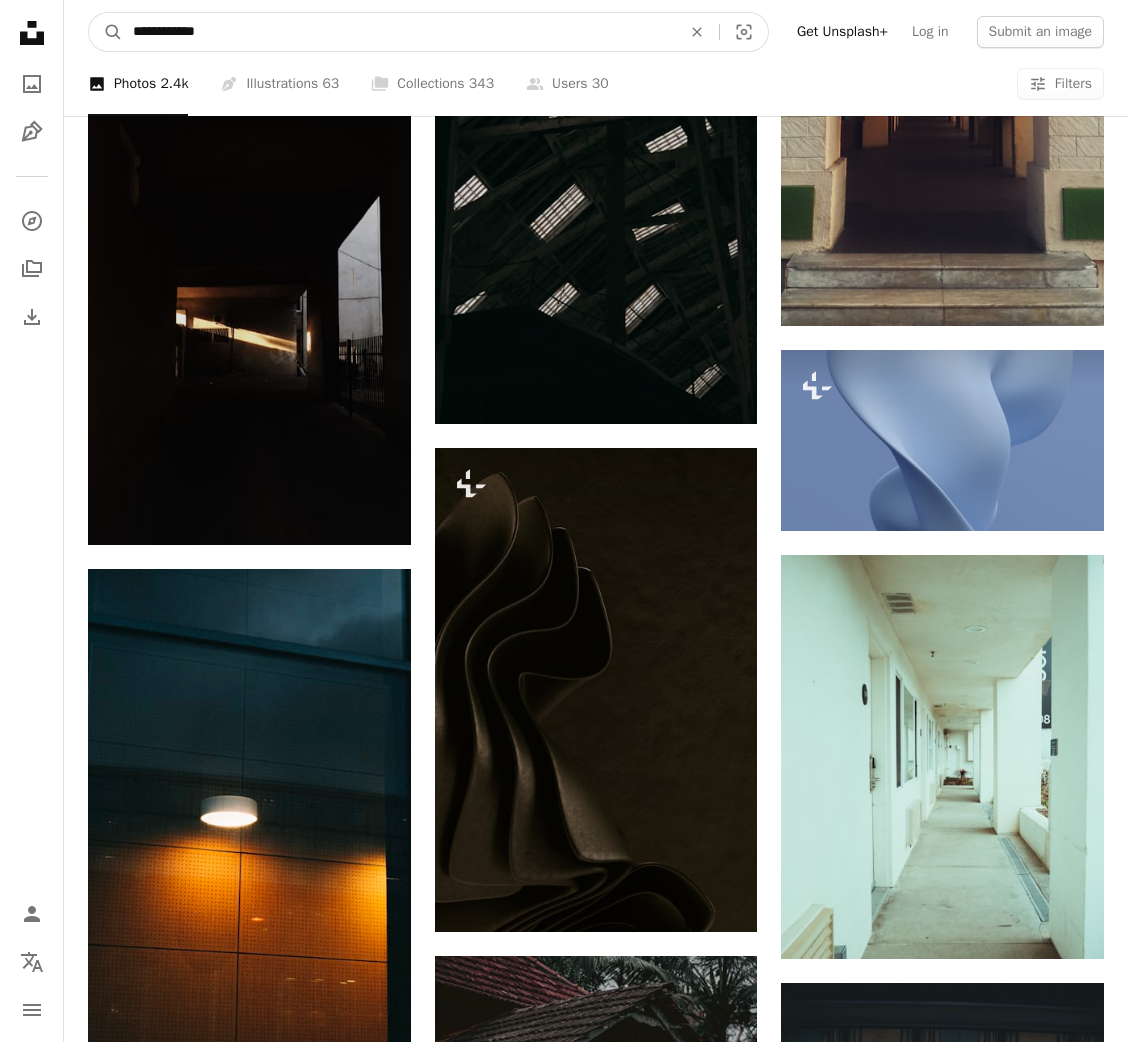 type on "**********" 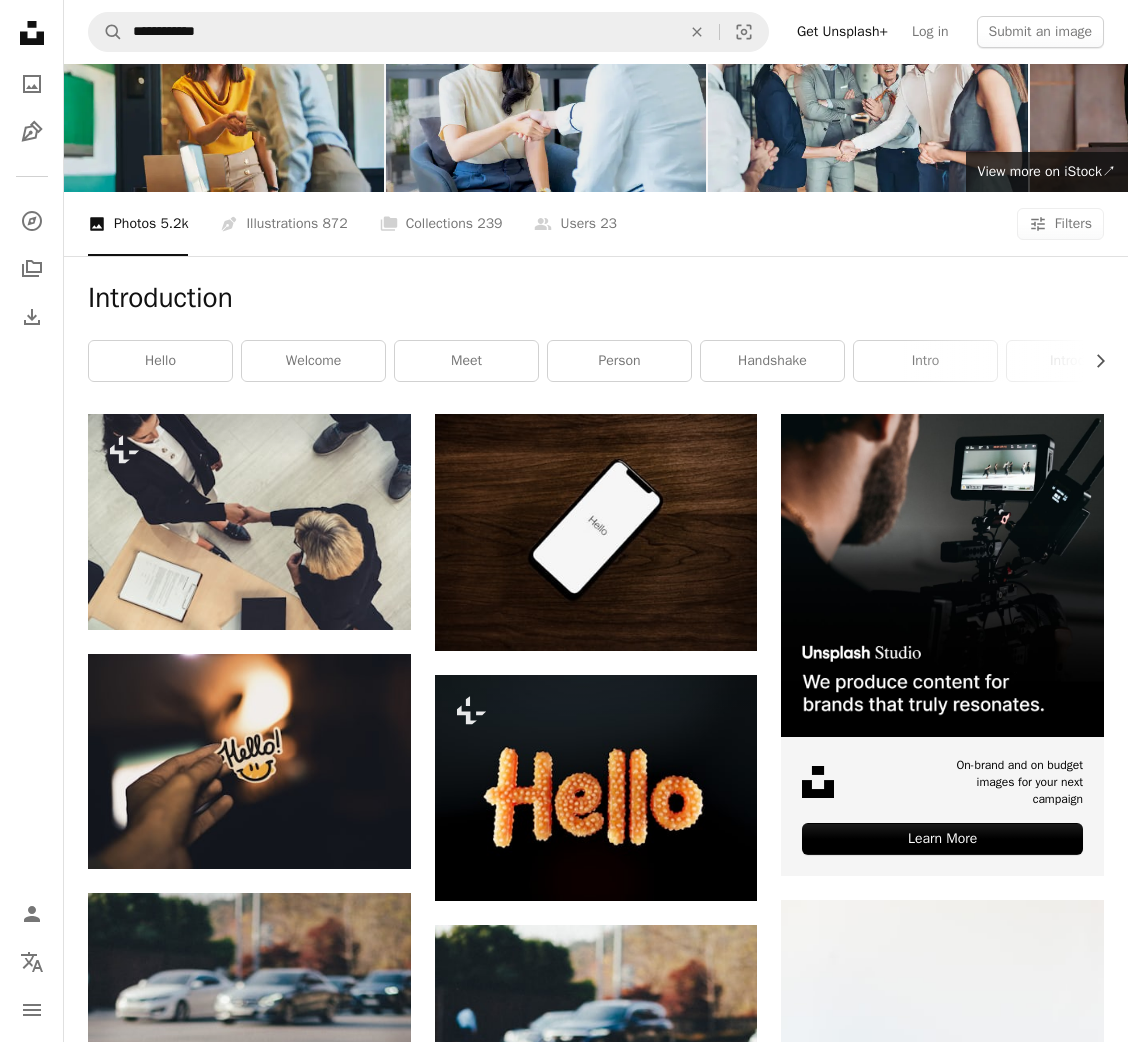 scroll, scrollTop: 0, scrollLeft: 0, axis: both 